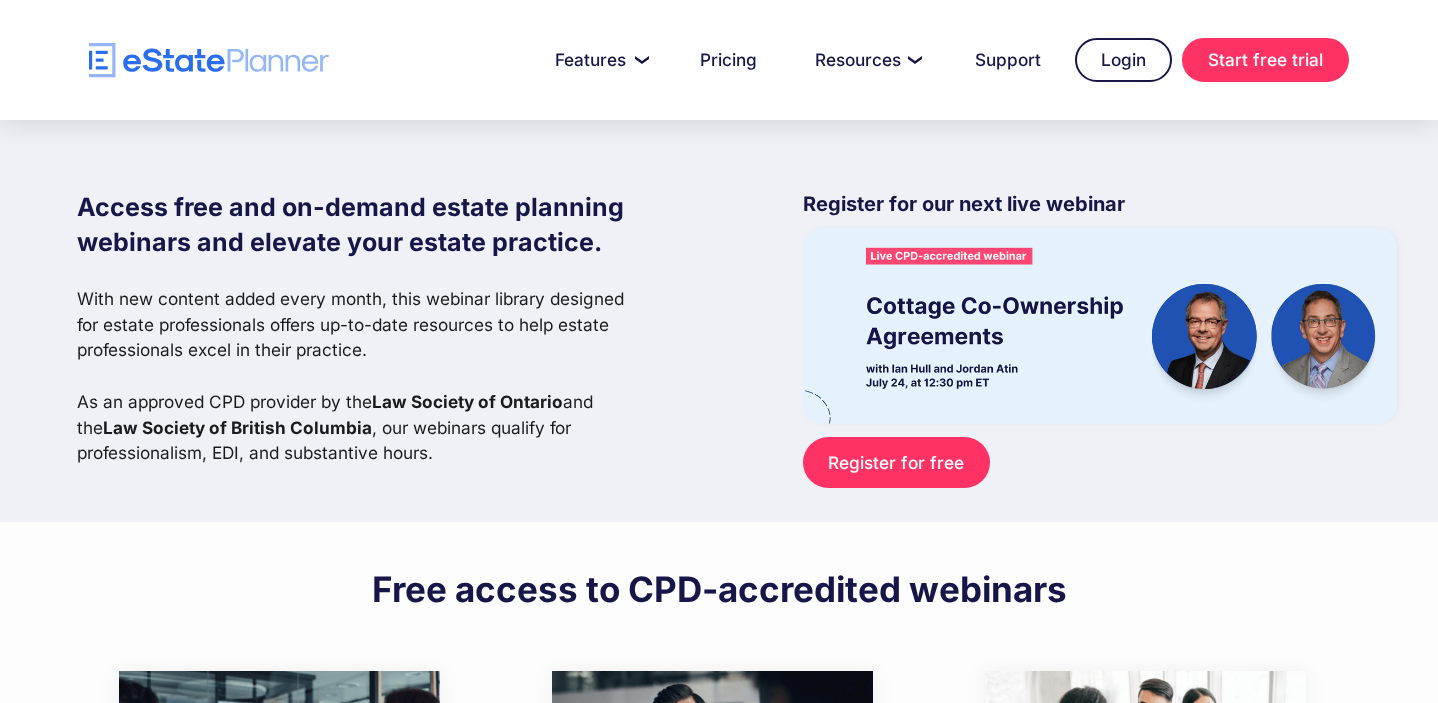 scroll, scrollTop: 0, scrollLeft: 0, axis: both 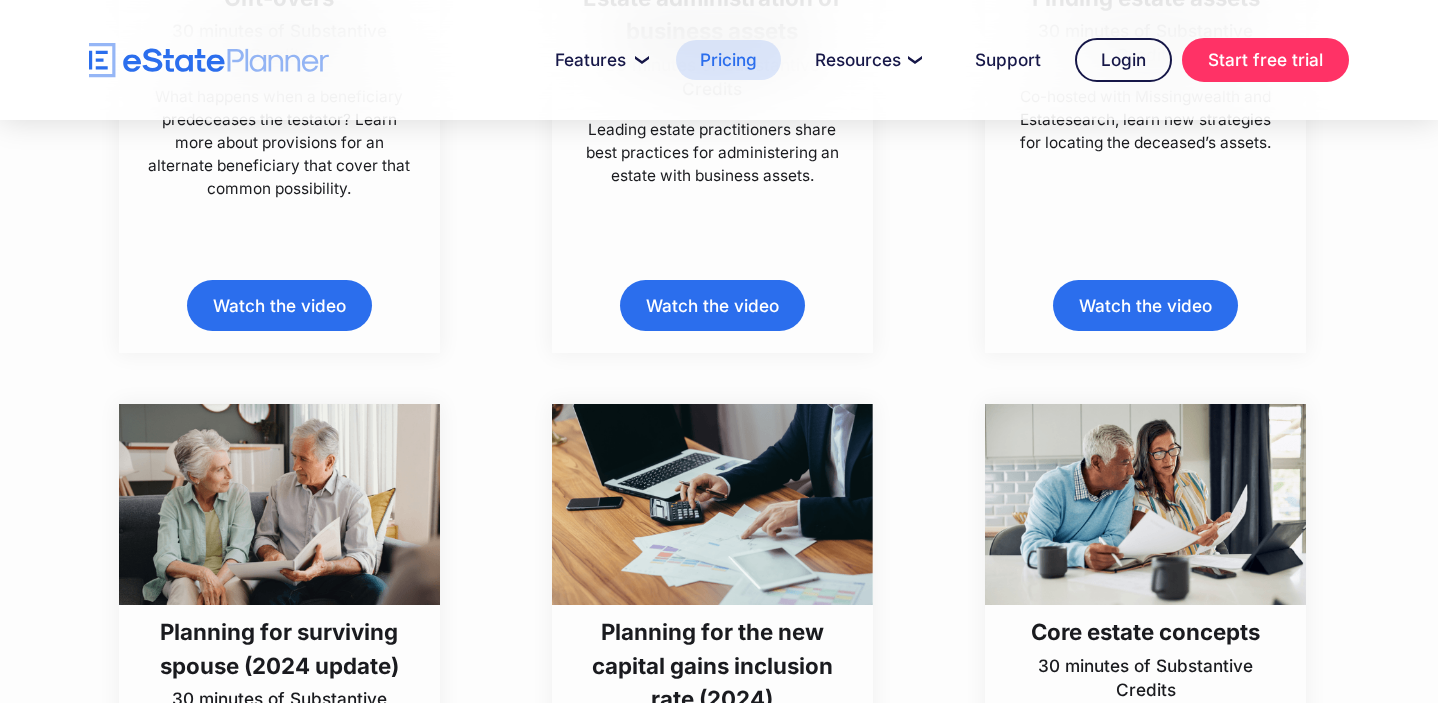 click on "Pricing" at bounding box center (728, 60) 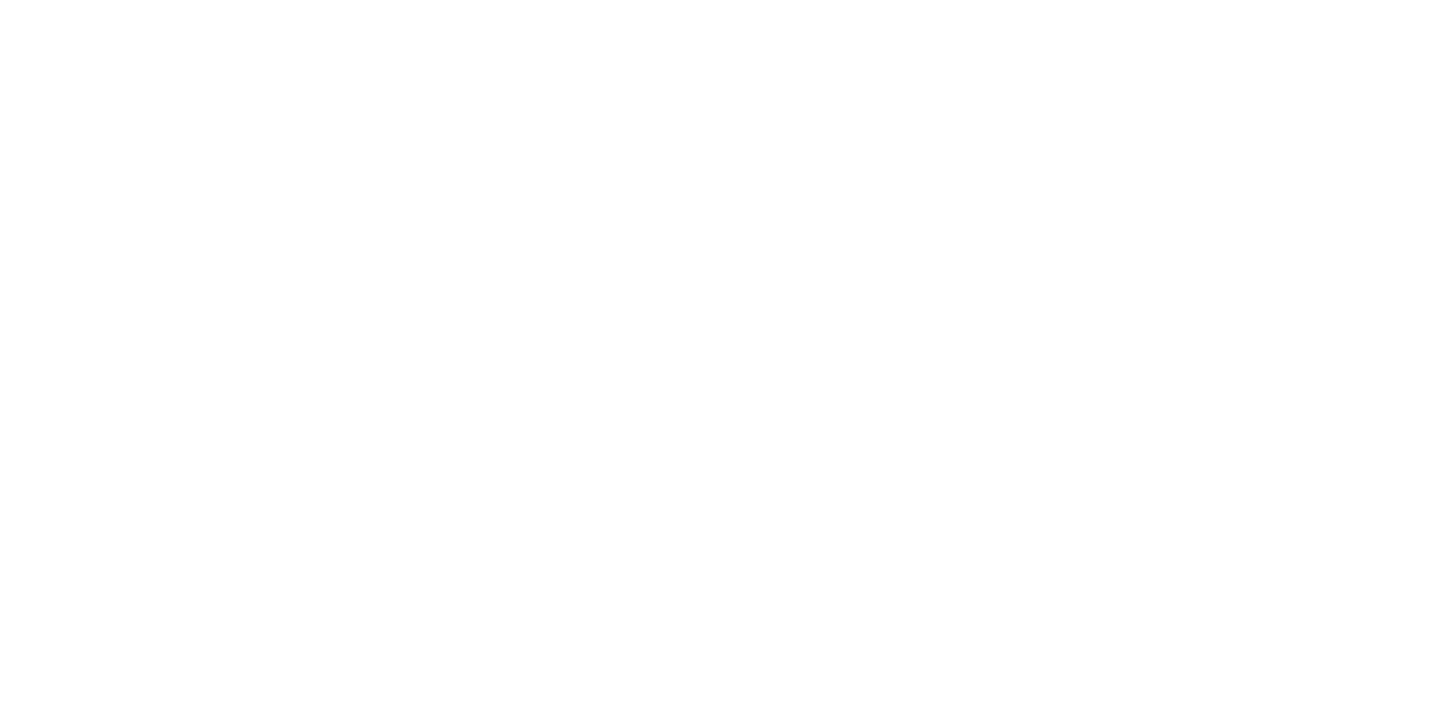 scroll, scrollTop: 0, scrollLeft: 0, axis: both 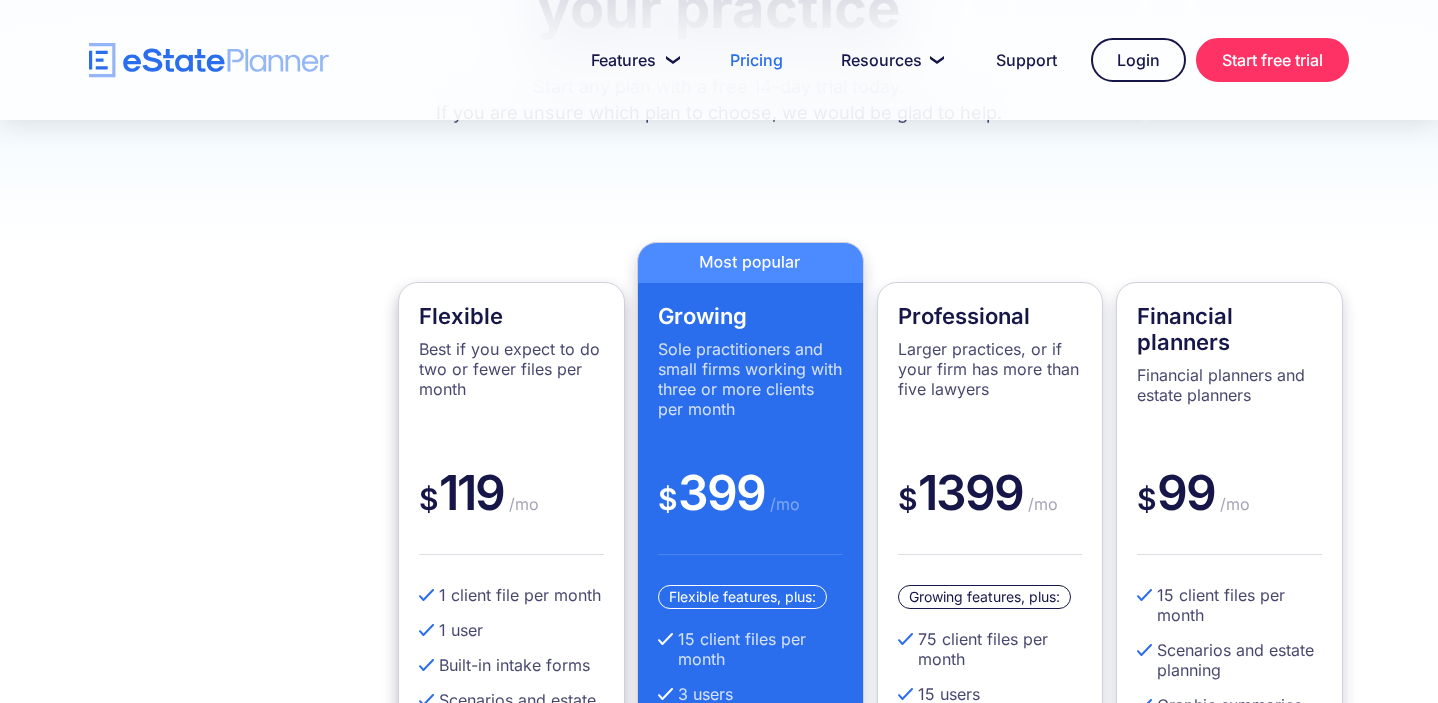 click on "Best if you expect to do two or fewer files per month" at bounding box center [511, 369] 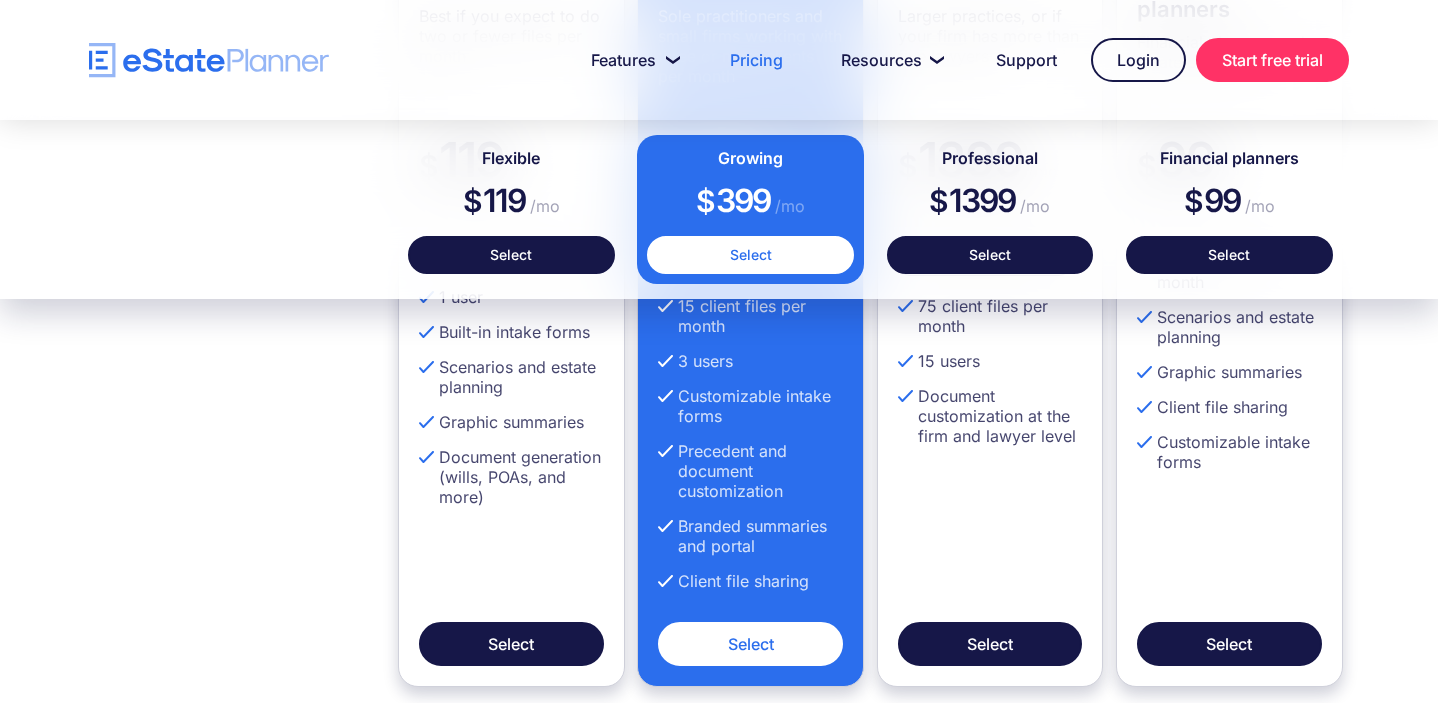 scroll, scrollTop: 0, scrollLeft: 0, axis: both 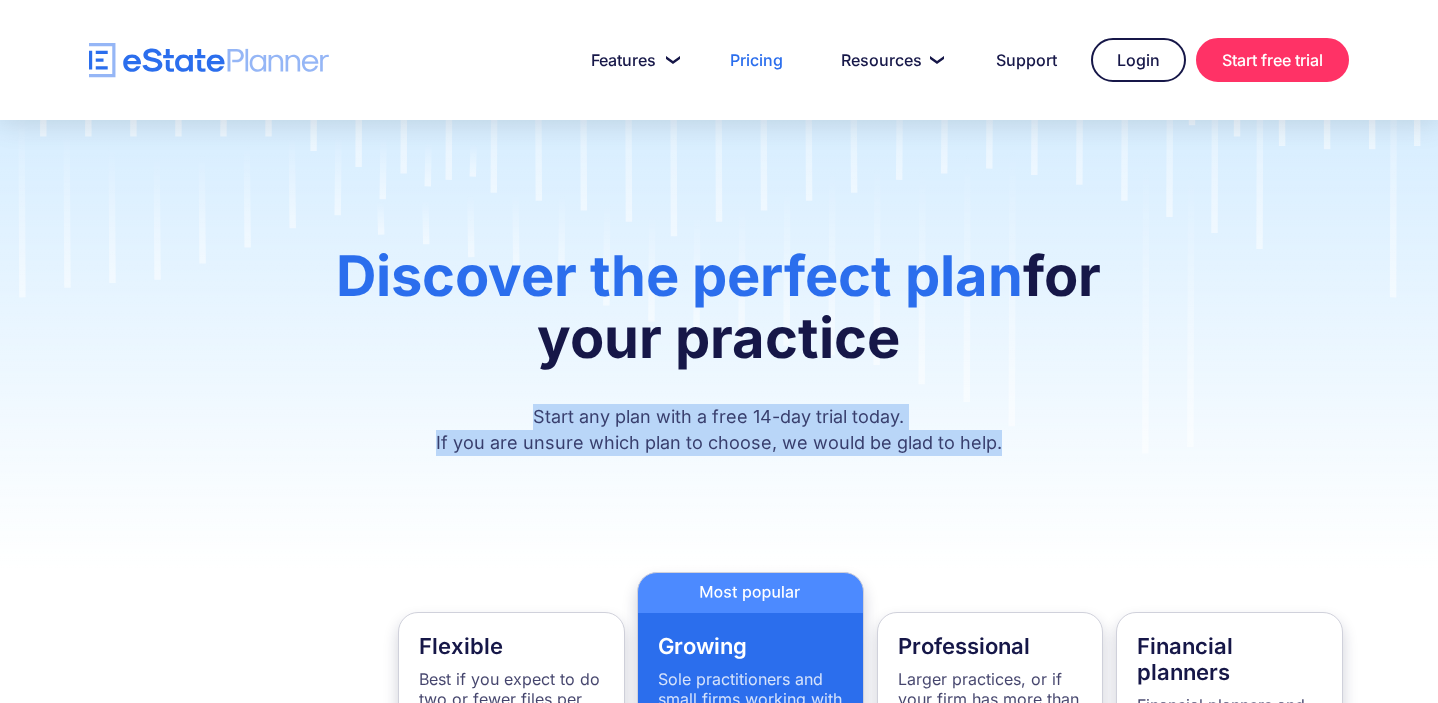 drag, startPoint x: 539, startPoint y: 428, endPoint x: 798, endPoint y: 485, distance: 265.19803 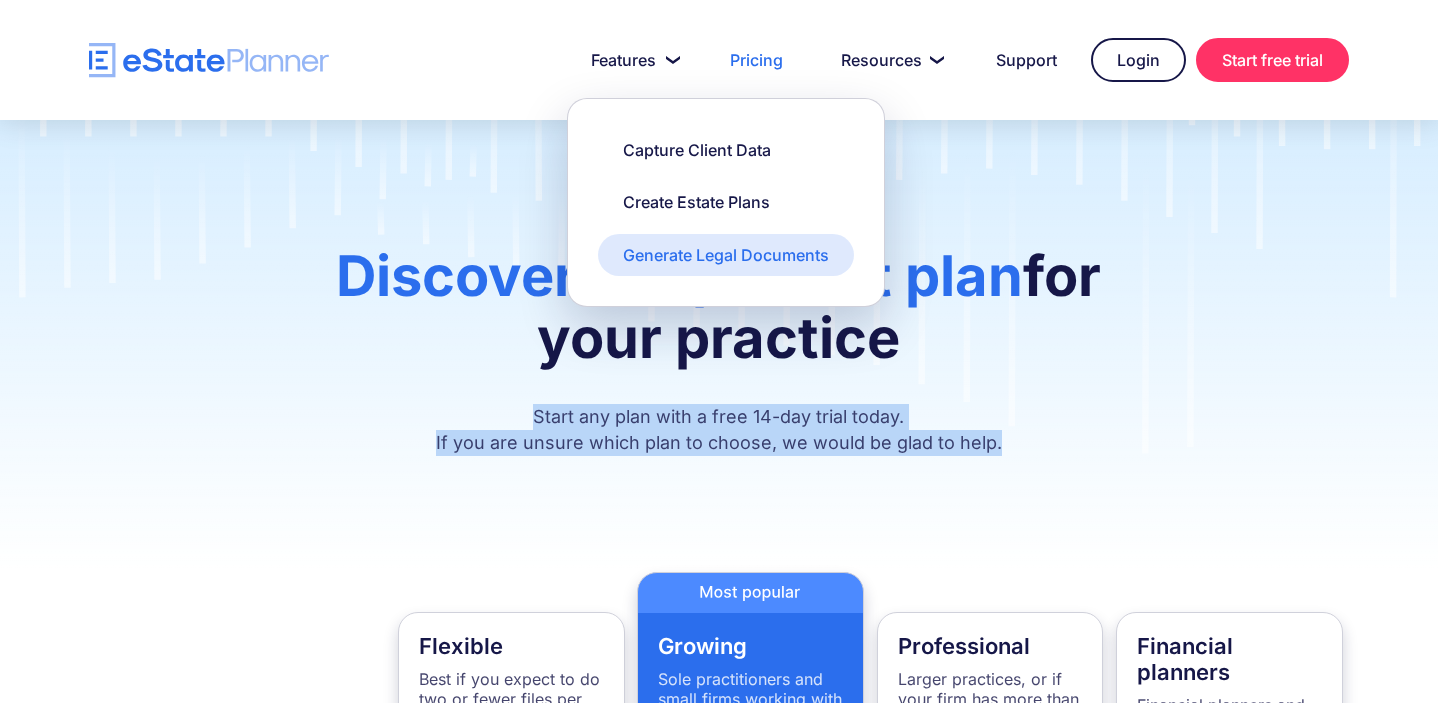 click on "Generate Legal Documents" at bounding box center [726, 255] 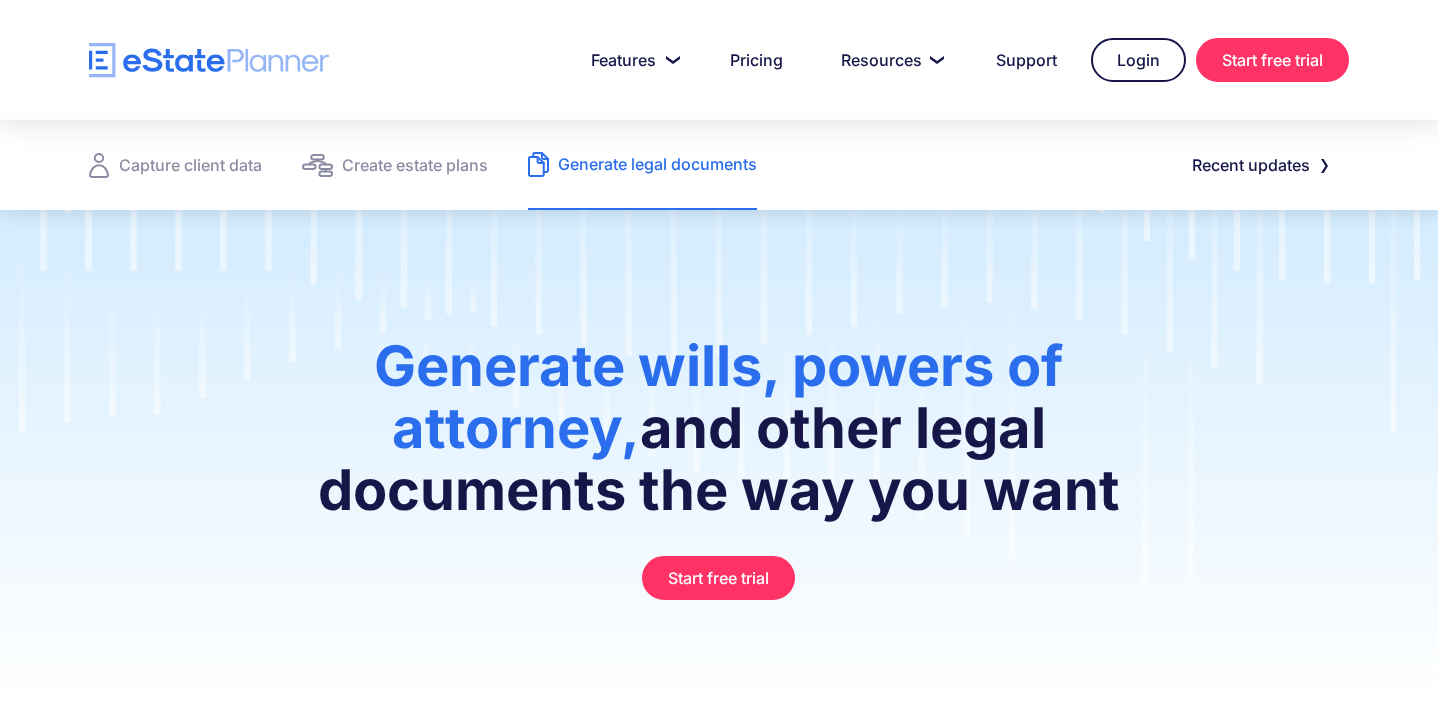 scroll, scrollTop: 0, scrollLeft: 0, axis: both 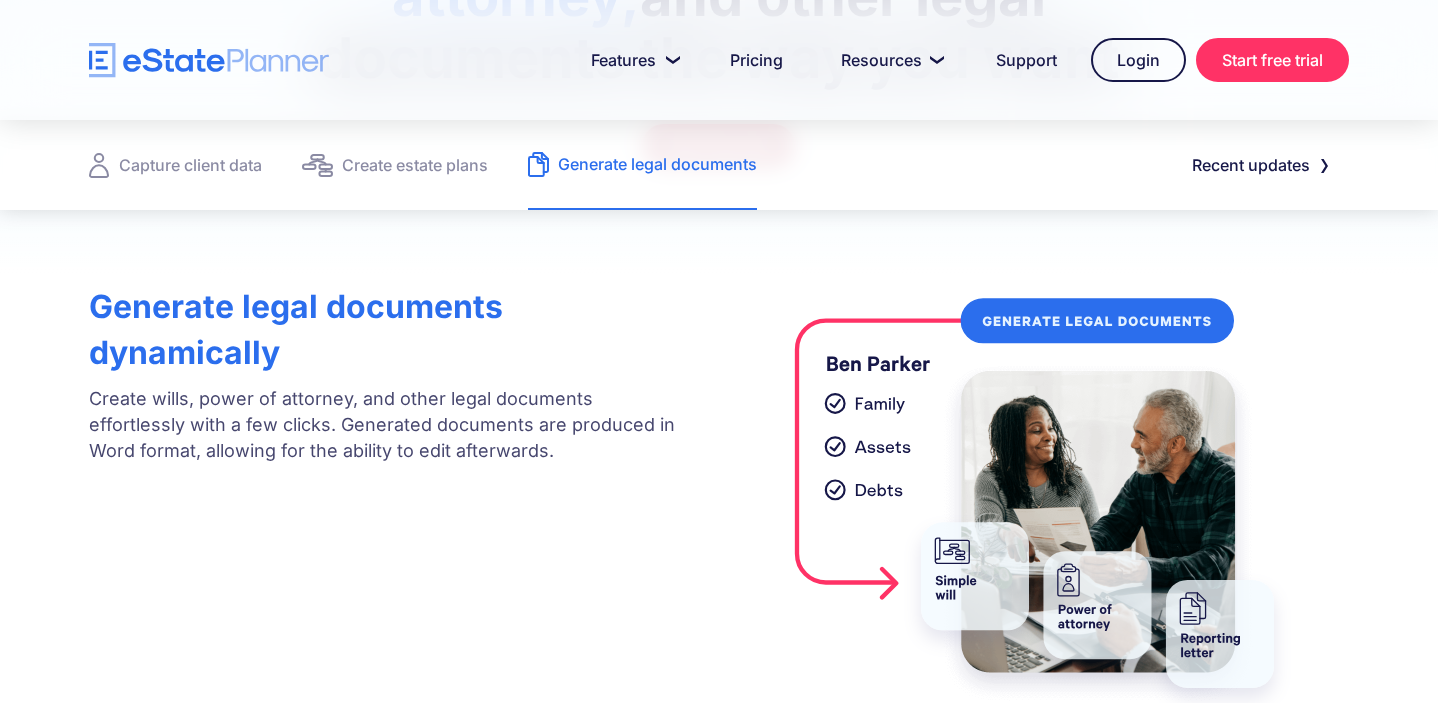 drag, startPoint x: 195, startPoint y: 387, endPoint x: 354, endPoint y: 444, distance: 168.90826 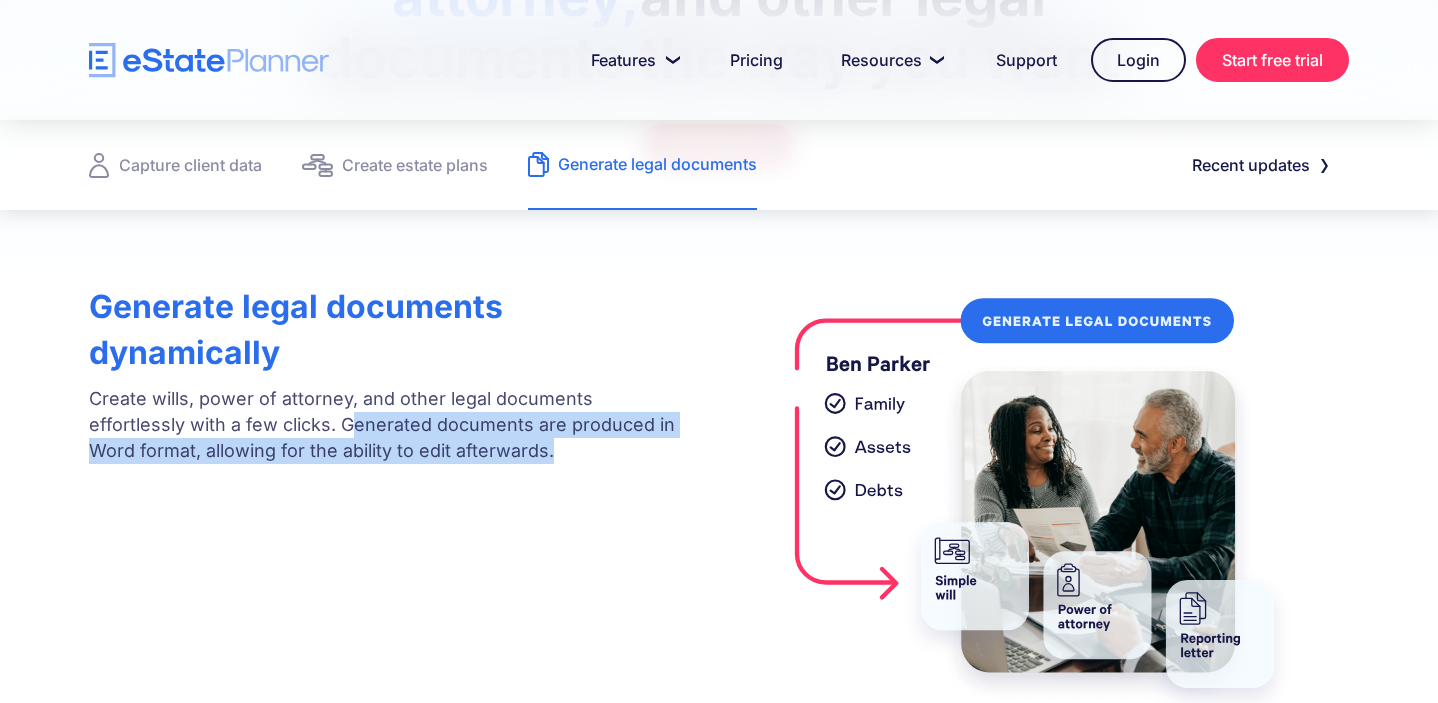 drag, startPoint x: 350, startPoint y: 425, endPoint x: 624, endPoint y: 462, distance: 276.48688 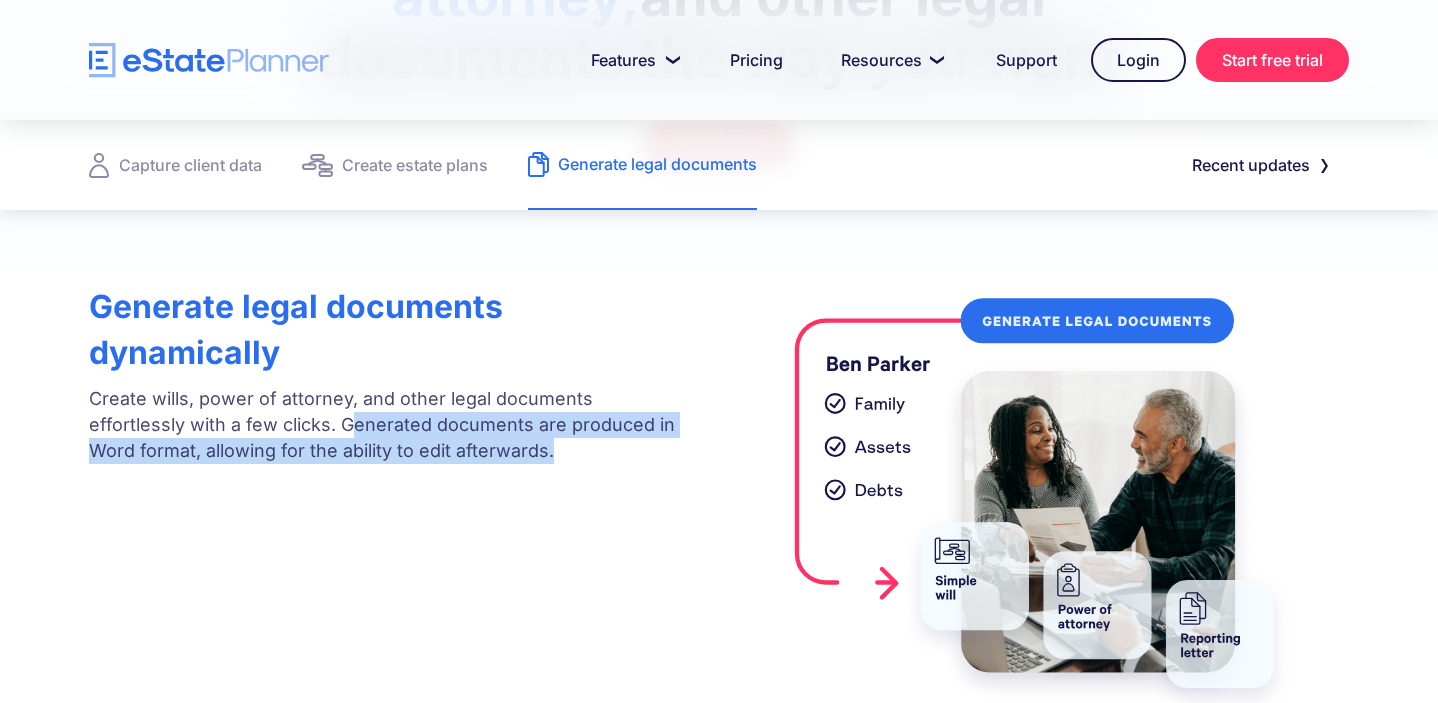 click on "Create wills, power of attorney, and other legal documents effortlessly with a few clicks. Generated documents are produced in Word format, allowing for the ability to edit afterwards." at bounding box center (385, 425) 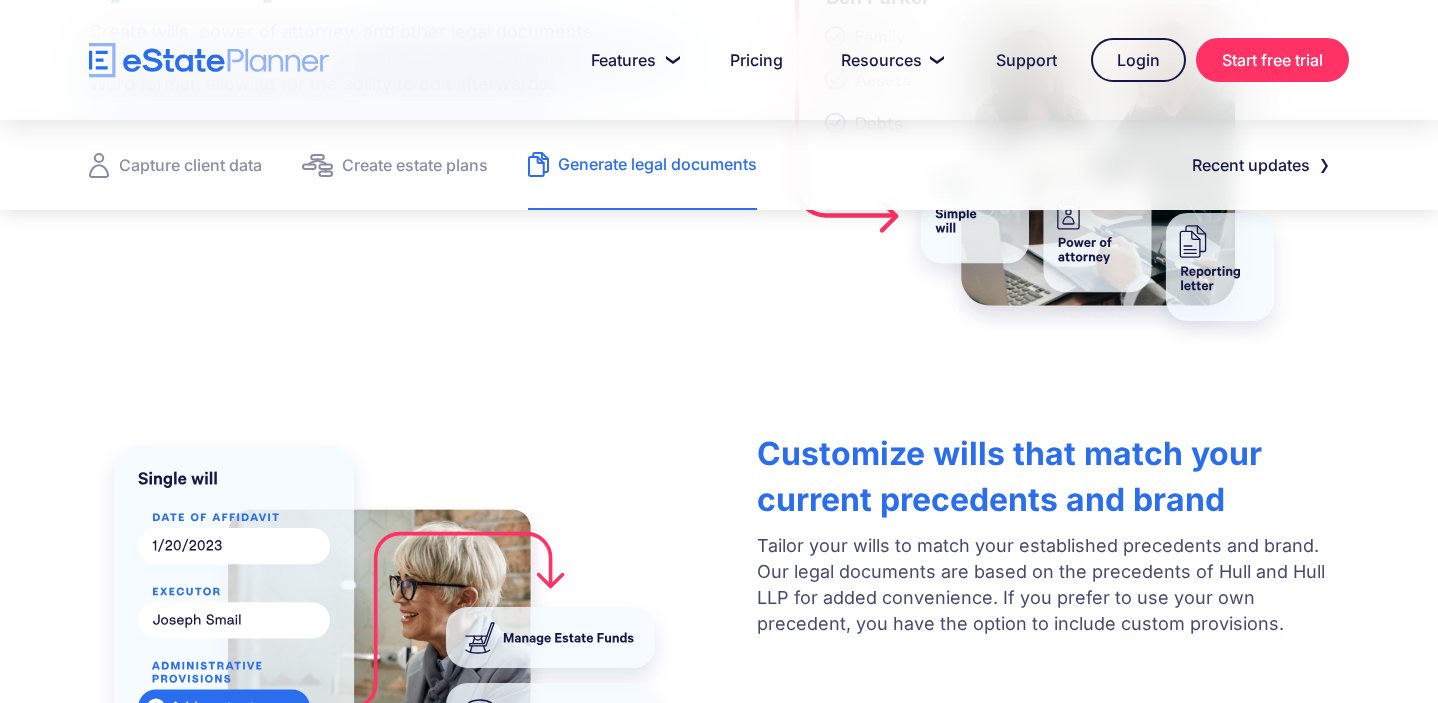 scroll, scrollTop: 0, scrollLeft: 0, axis: both 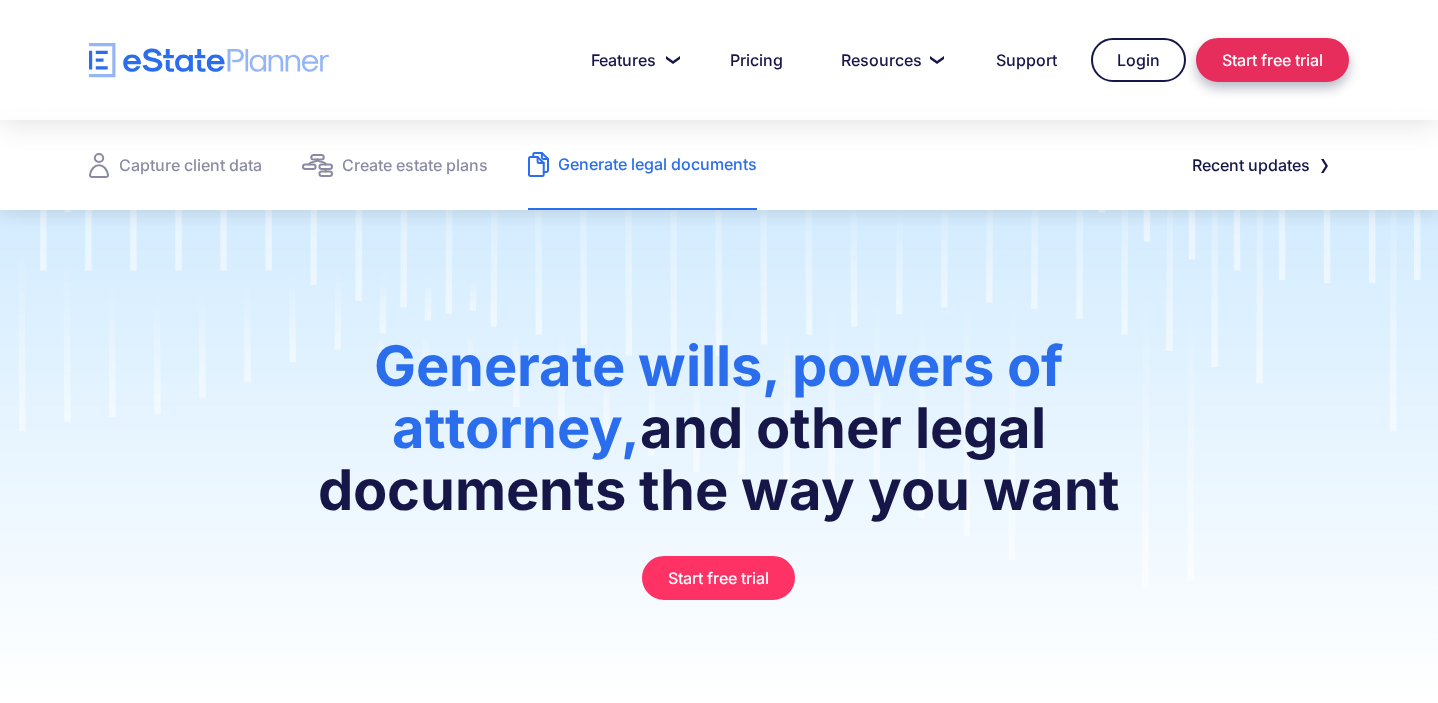 click on "Start free trial" at bounding box center (1272, 60) 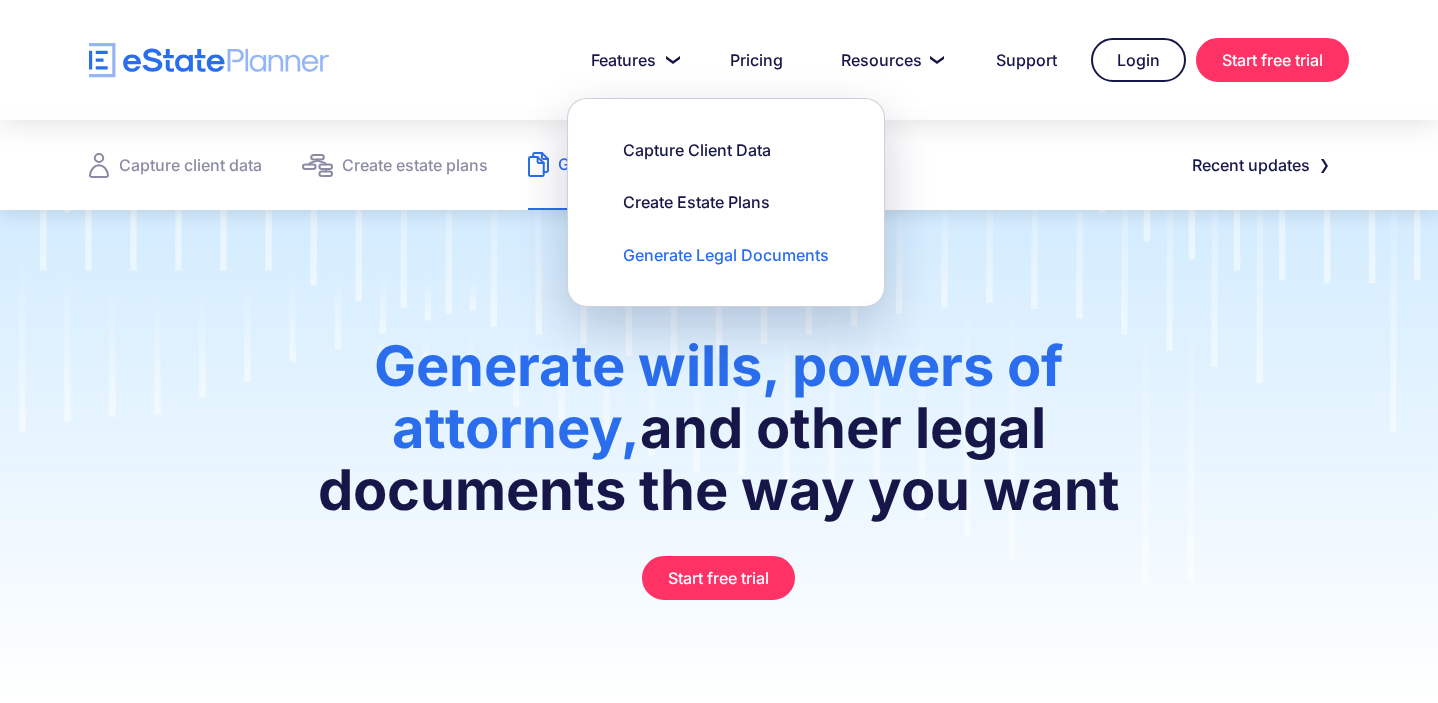 scroll, scrollTop: 0, scrollLeft: 0, axis: both 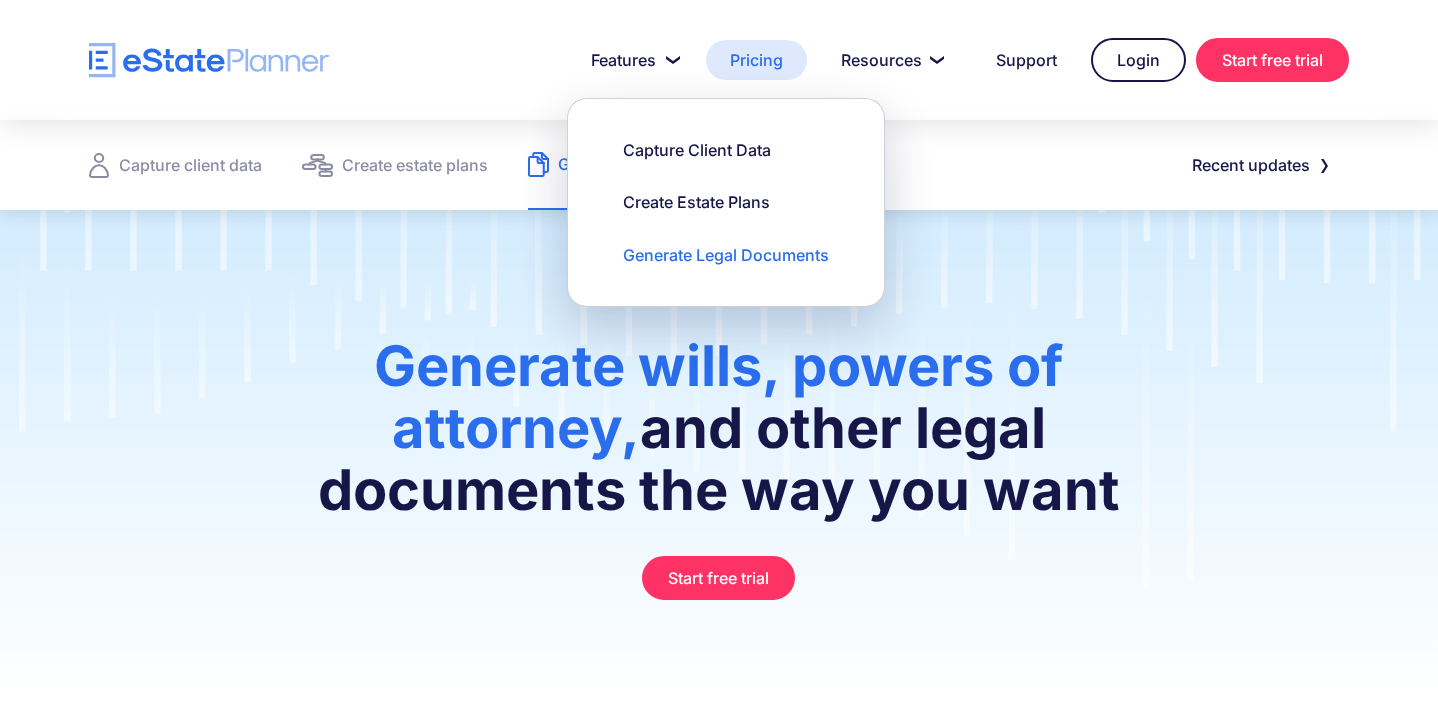 click on "Pricing" at bounding box center (756, 60) 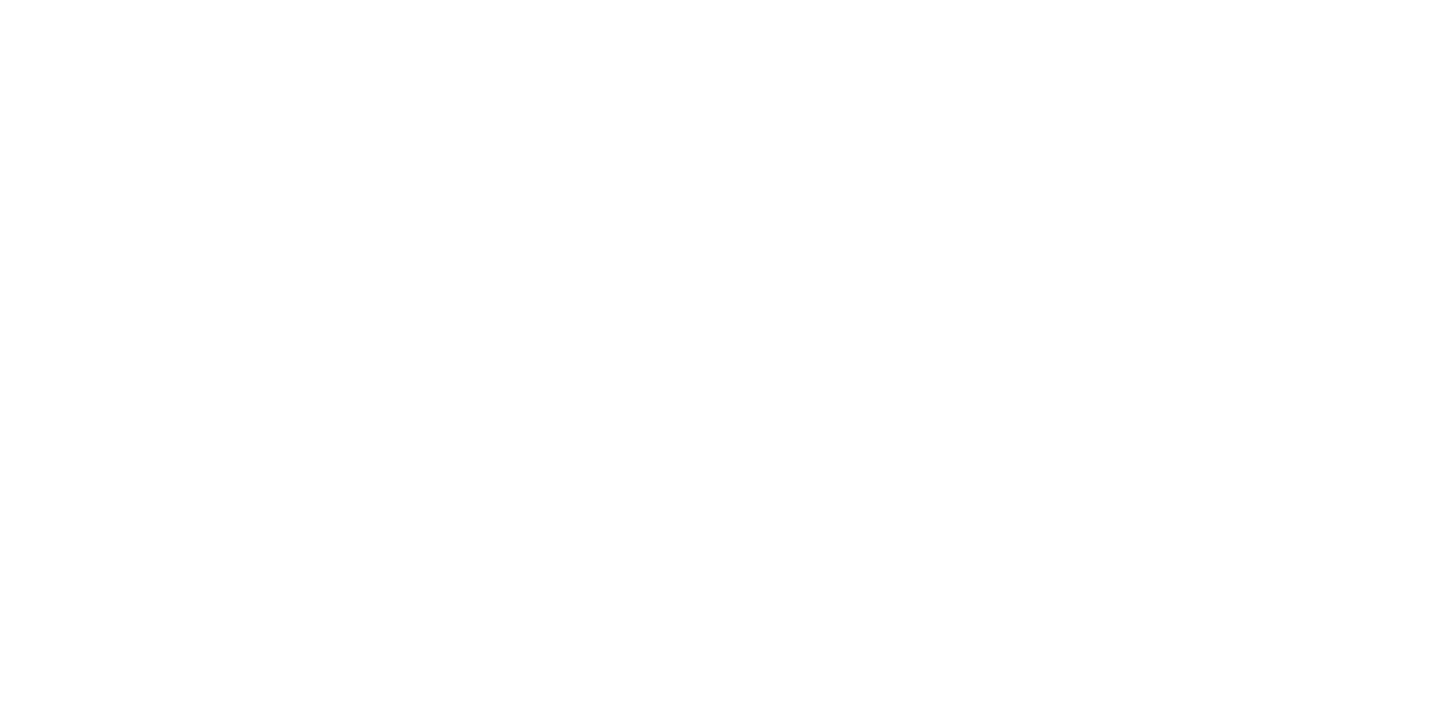 scroll, scrollTop: 0, scrollLeft: 0, axis: both 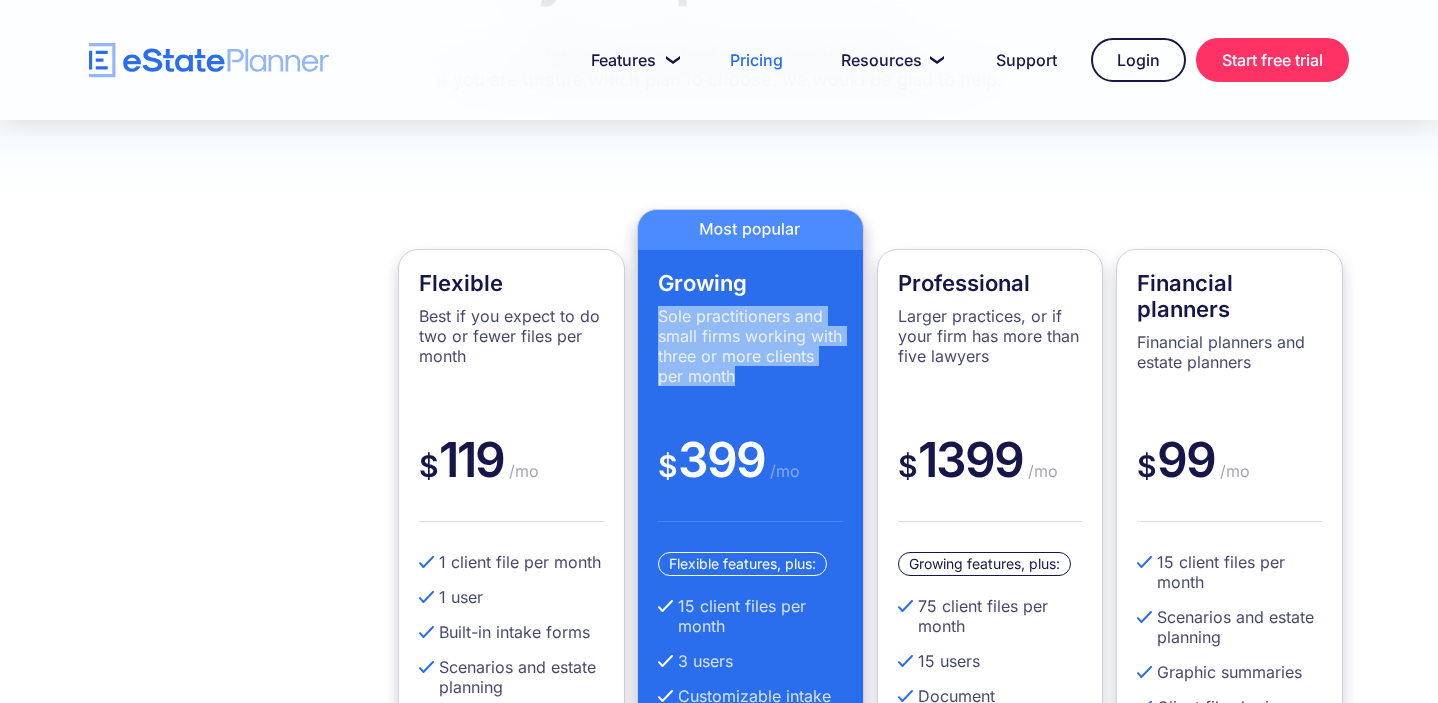 drag, startPoint x: 663, startPoint y: 321, endPoint x: 806, endPoint y: 427, distance: 178.0028 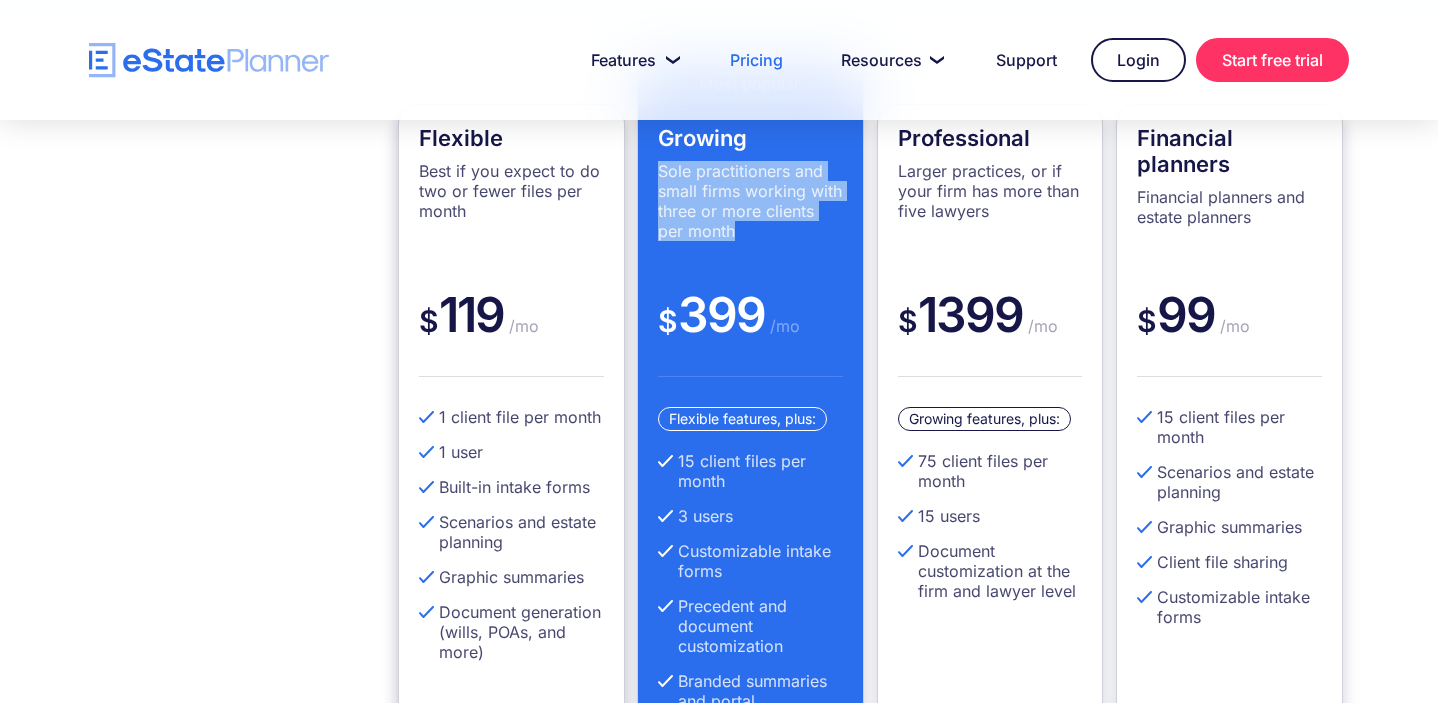 scroll, scrollTop: 515, scrollLeft: 0, axis: vertical 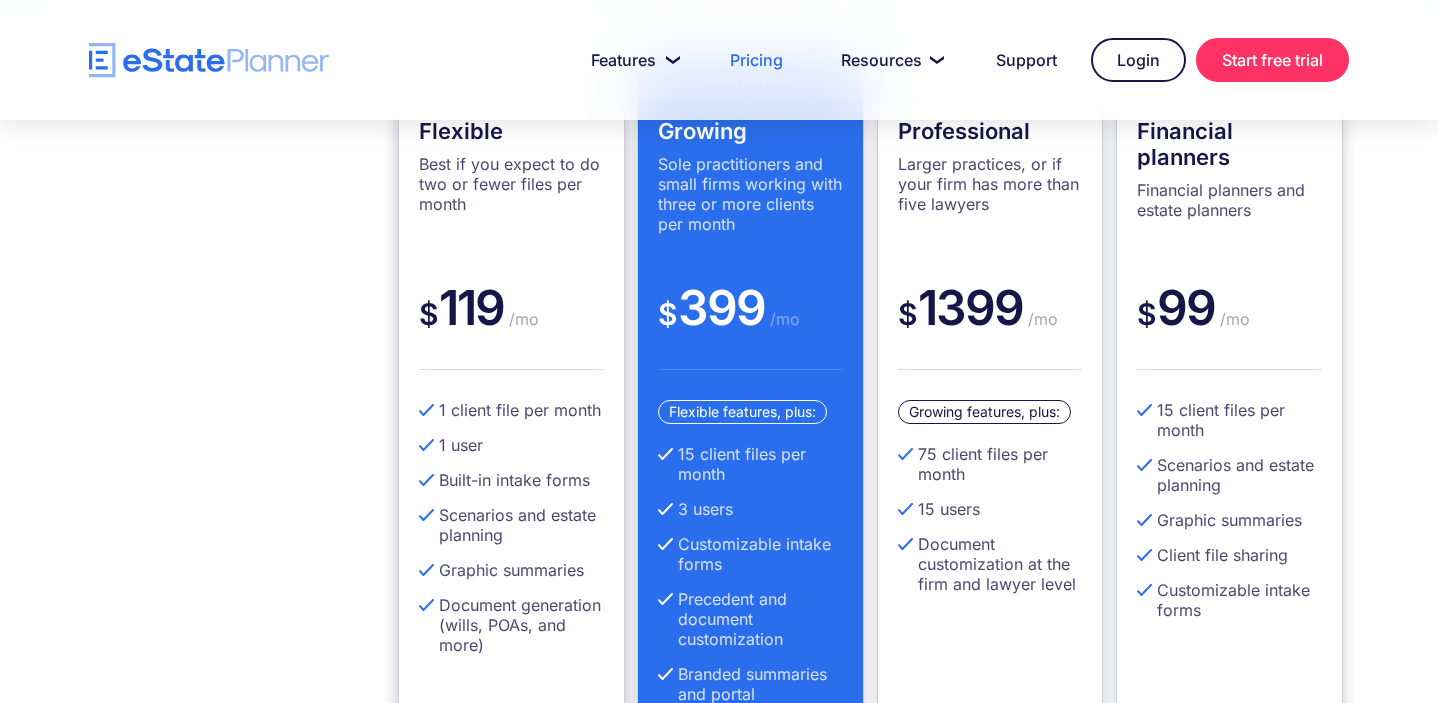 click on "1 client file per month" at bounding box center [511, 410] 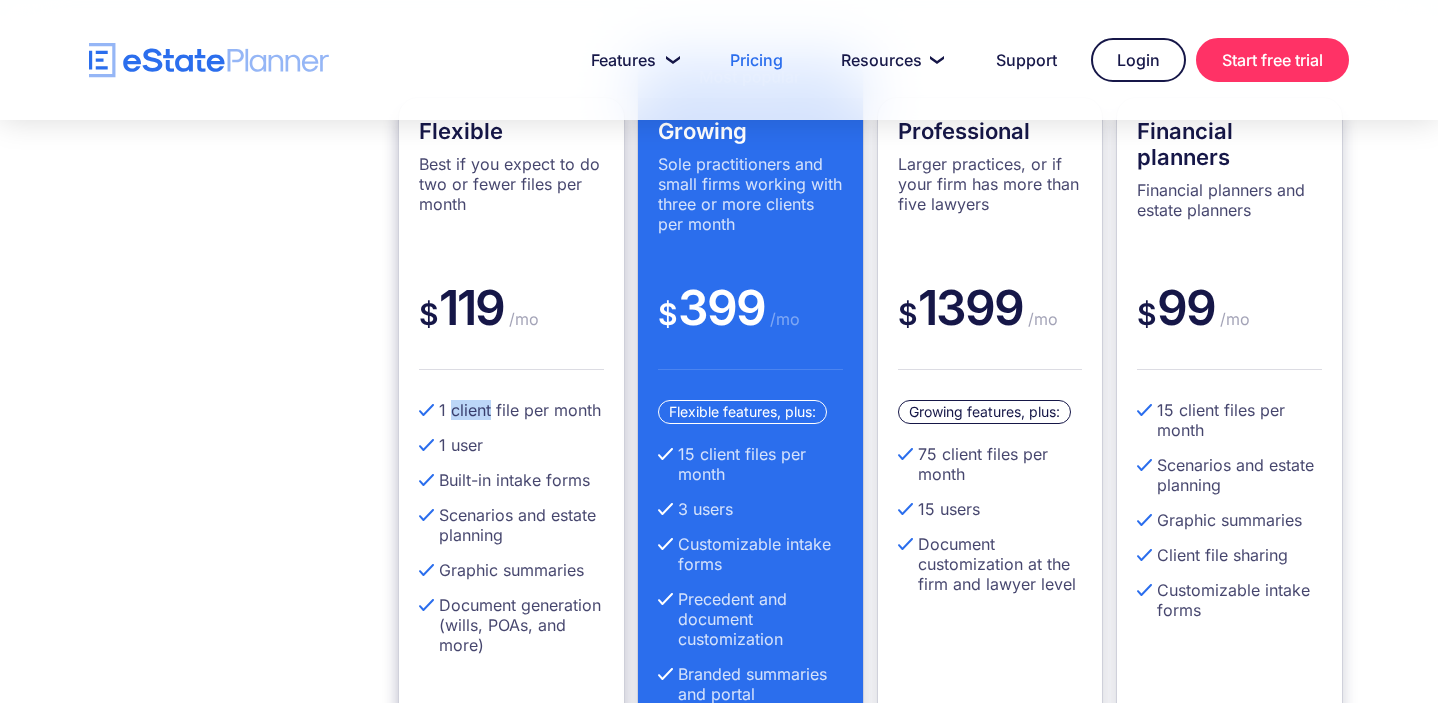 click on "1 client file per month" at bounding box center (511, 410) 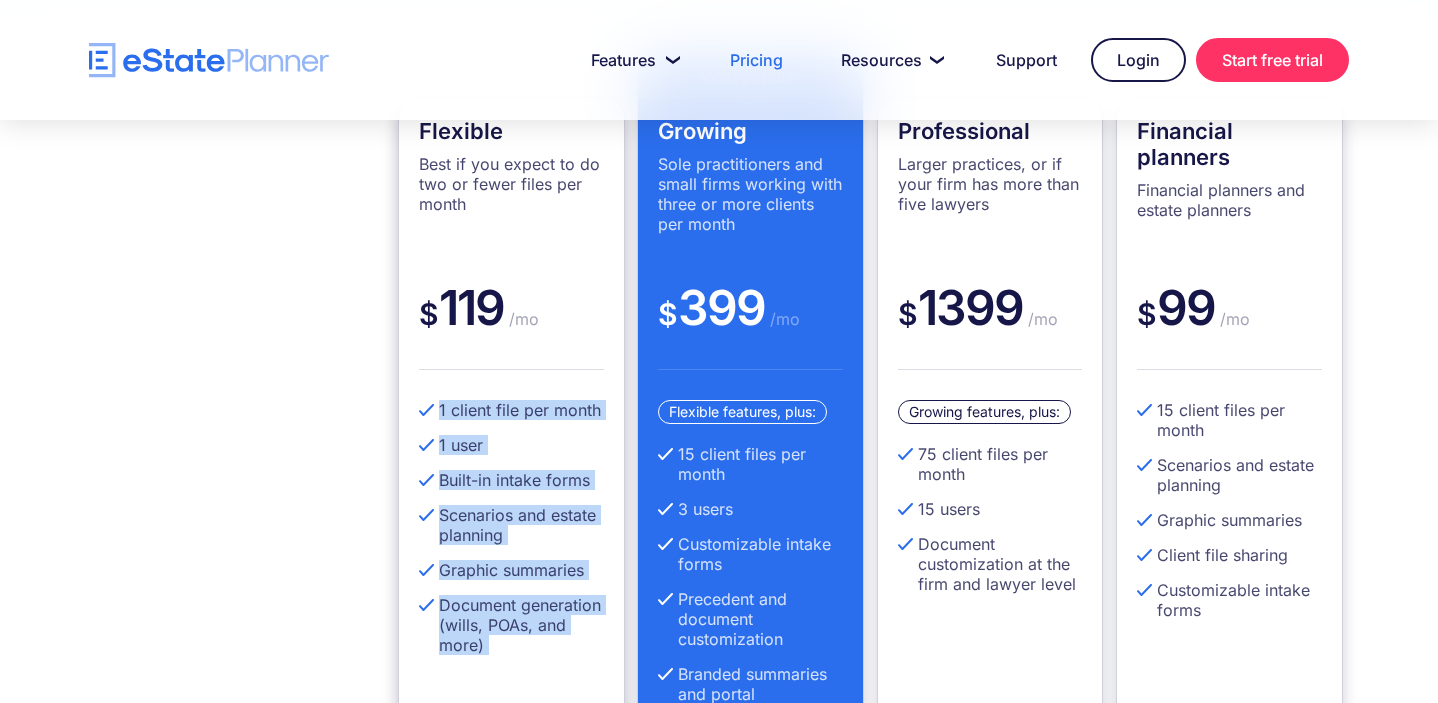 drag, startPoint x: 472, startPoint y: 410, endPoint x: 521, endPoint y: 642, distance: 237.11812 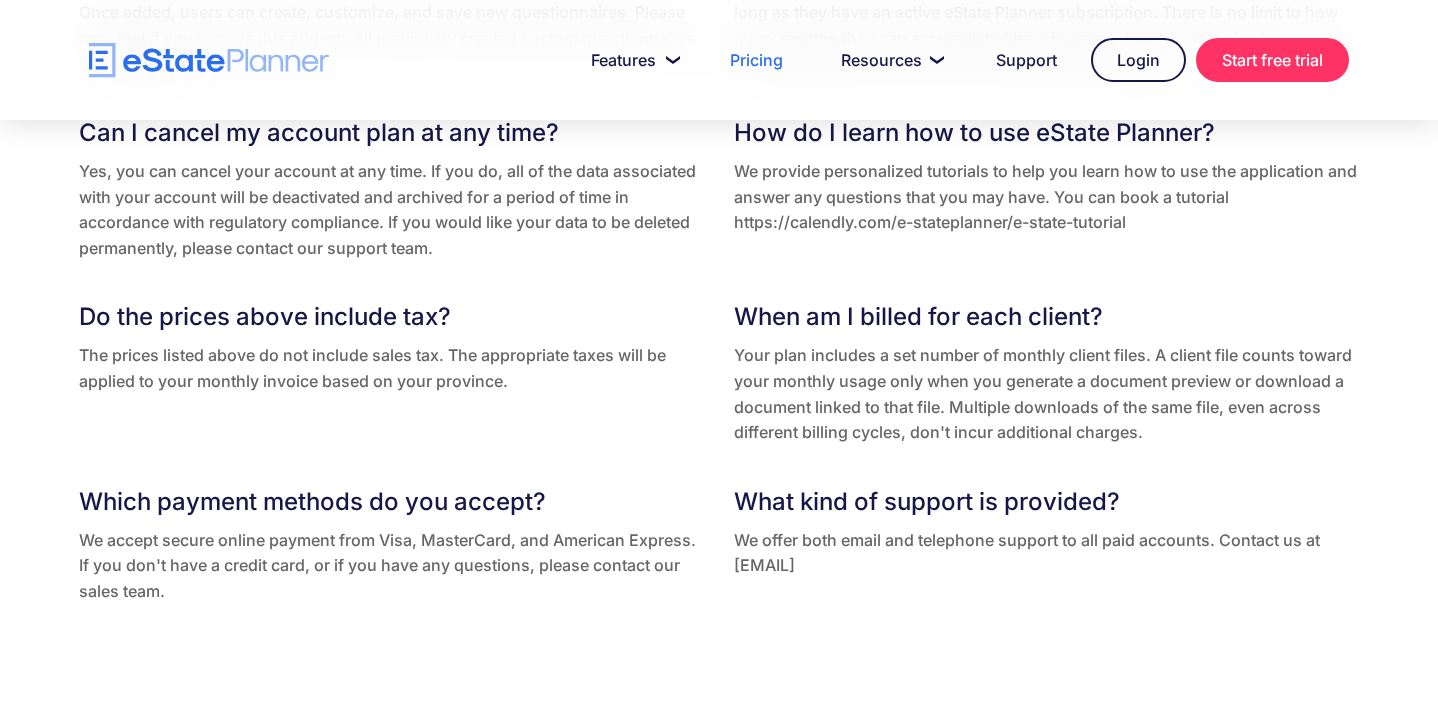 scroll, scrollTop: 4472, scrollLeft: 0, axis: vertical 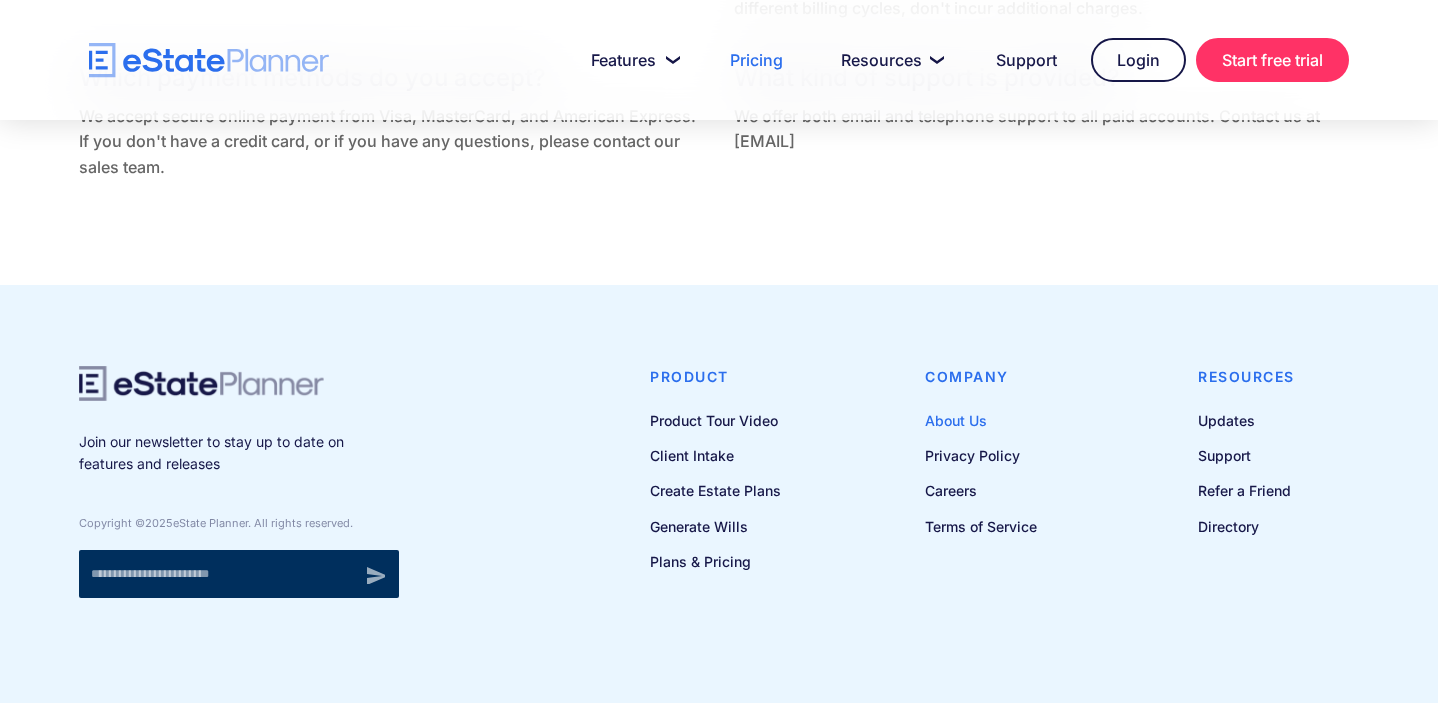 click on "About Us" at bounding box center [981, 420] 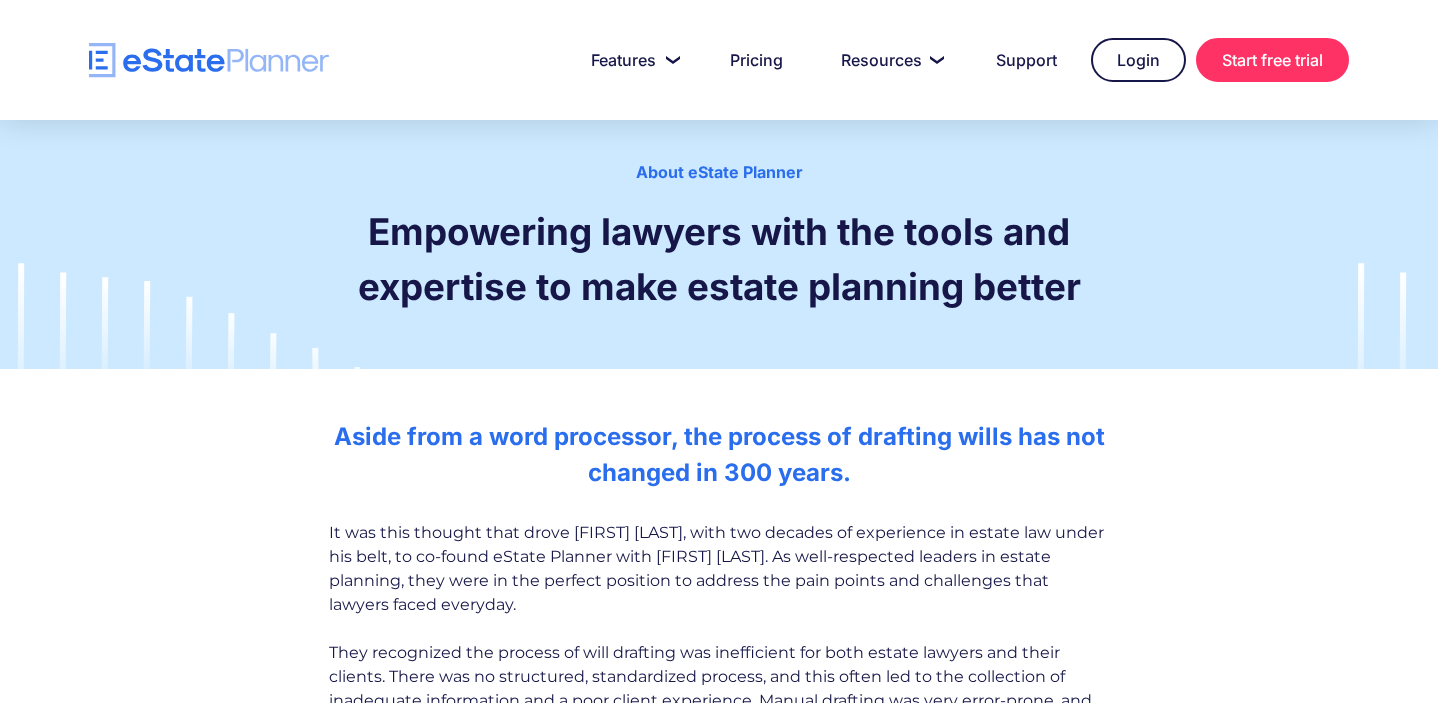 scroll, scrollTop: 0, scrollLeft: 0, axis: both 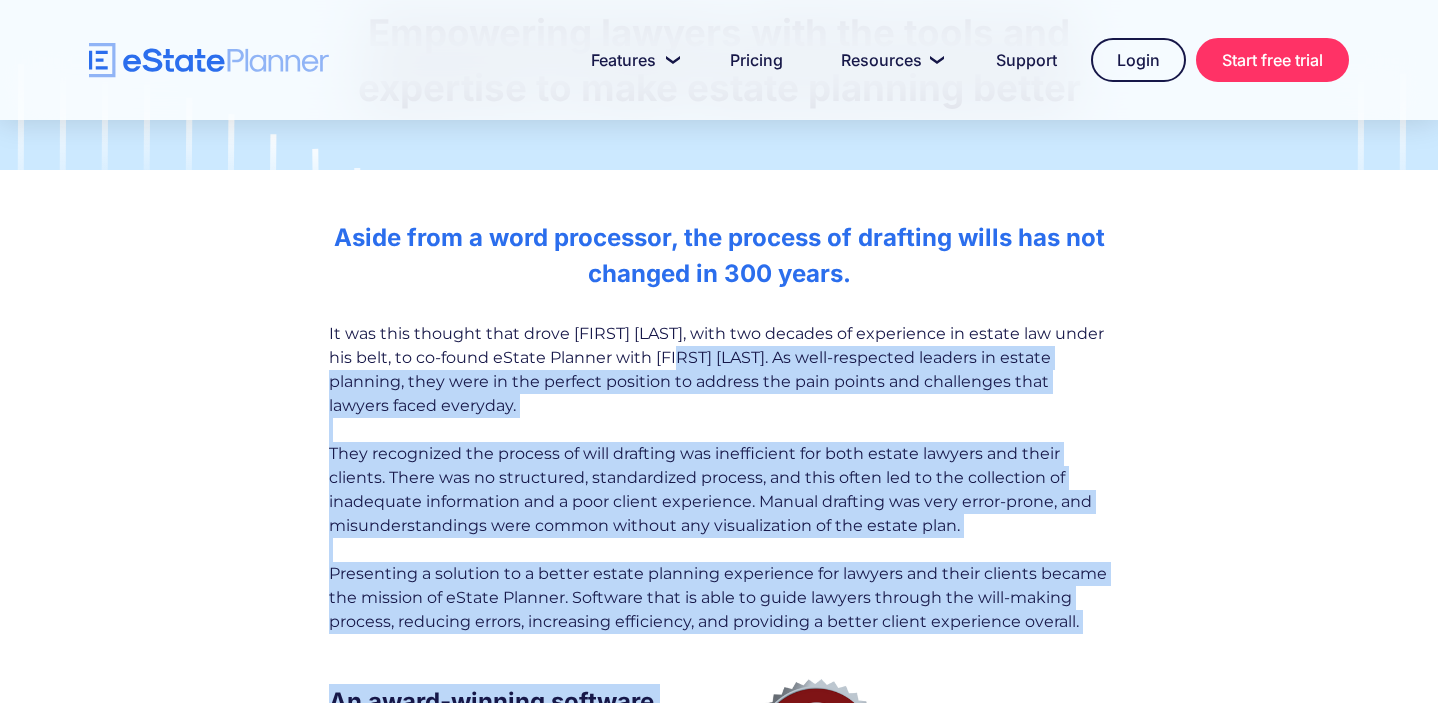 drag, startPoint x: 679, startPoint y: 368, endPoint x: 933, endPoint y: 693, distance: 412.4815 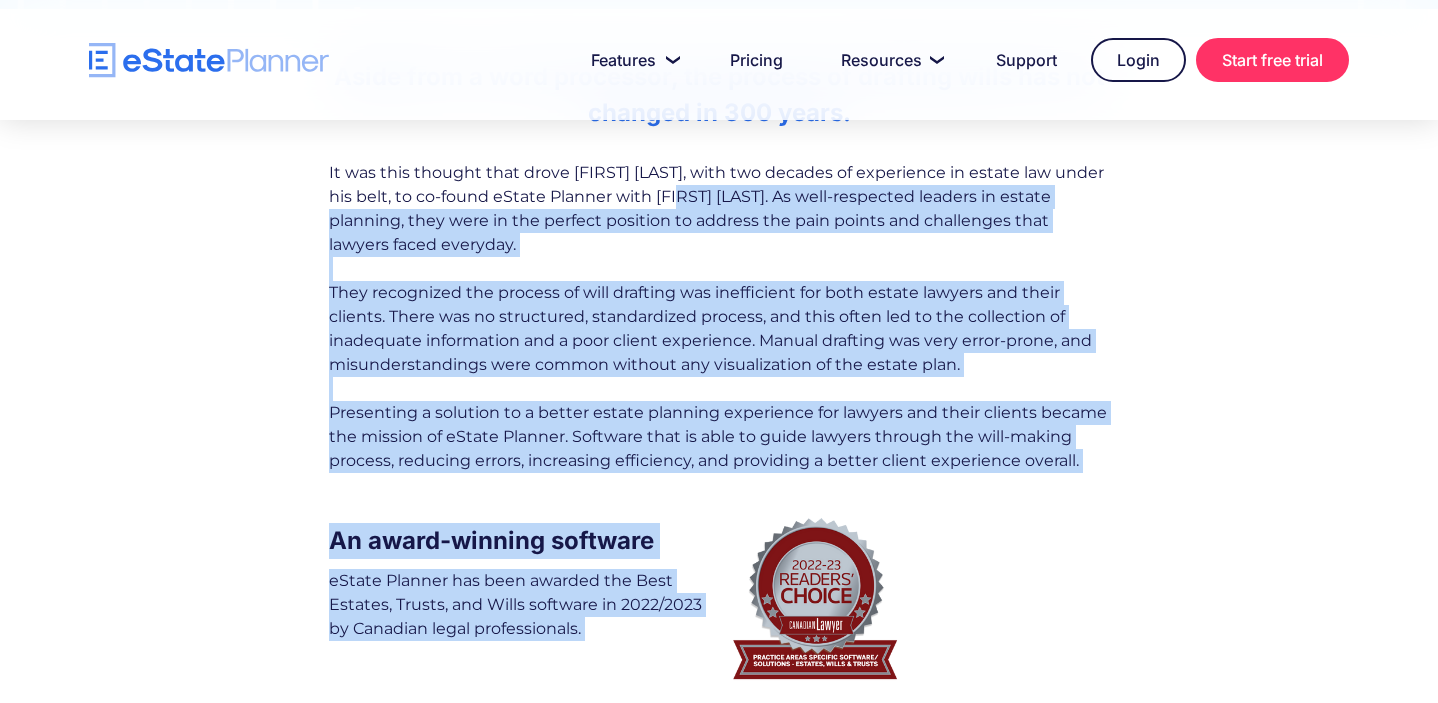 scroll, scrollTop: 0, scrollLeft: 0, axis: both 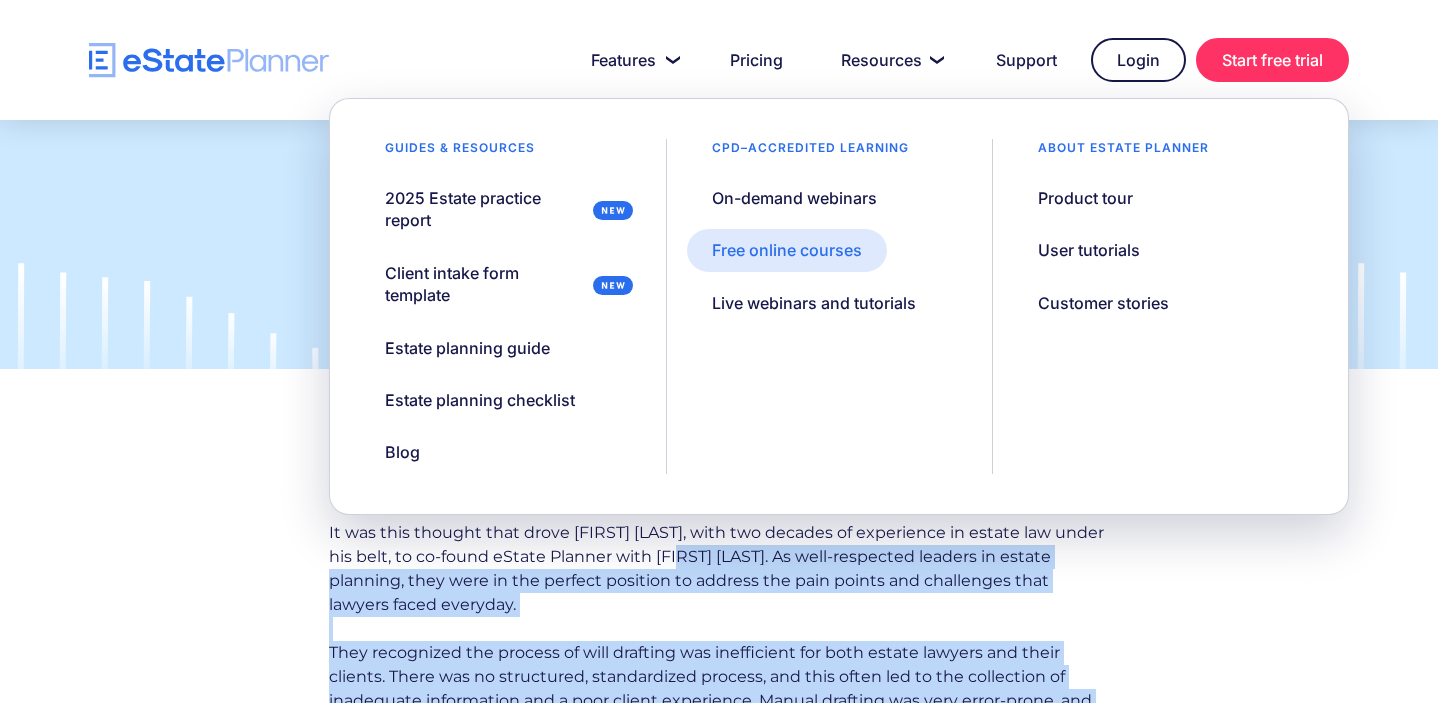 click on "Free online courses" at bounding box center (787, 250) 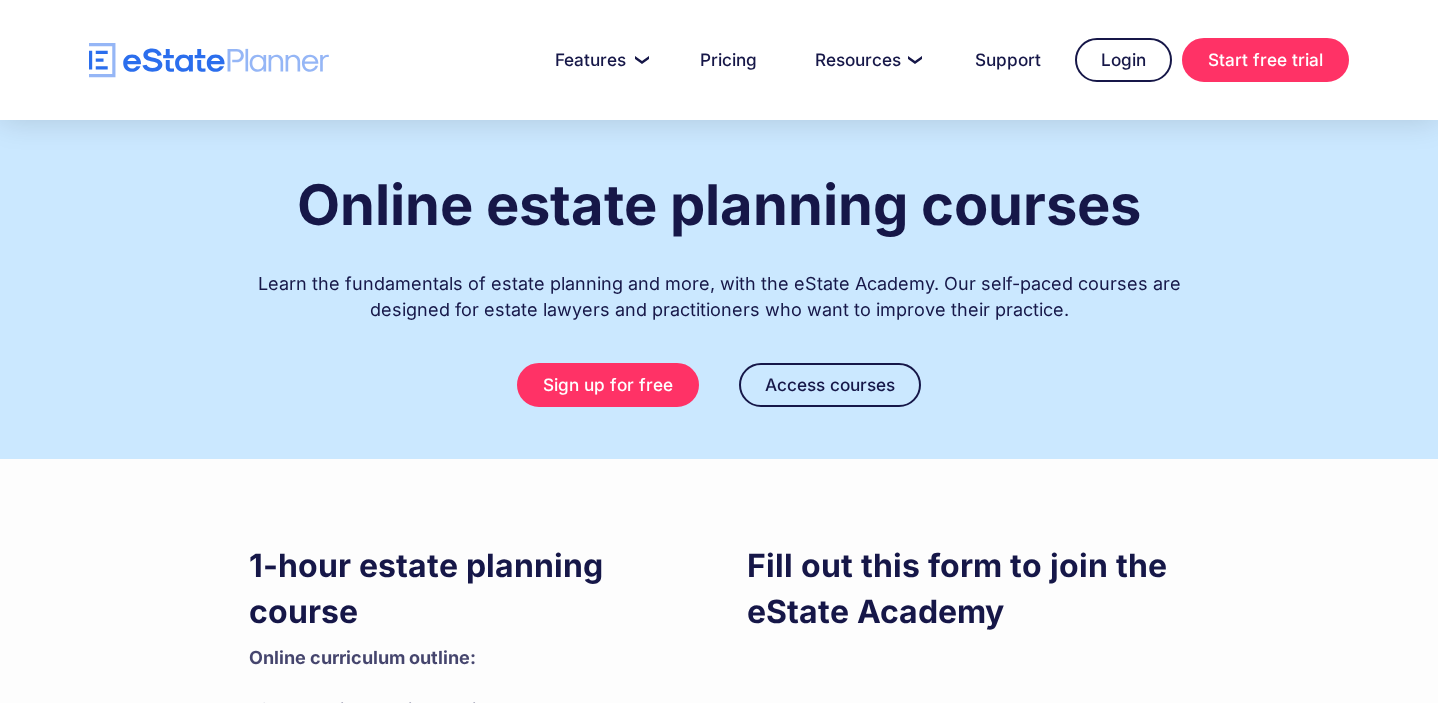 scroll, scrollTop: 0, scrollLeft: 0, axis: both 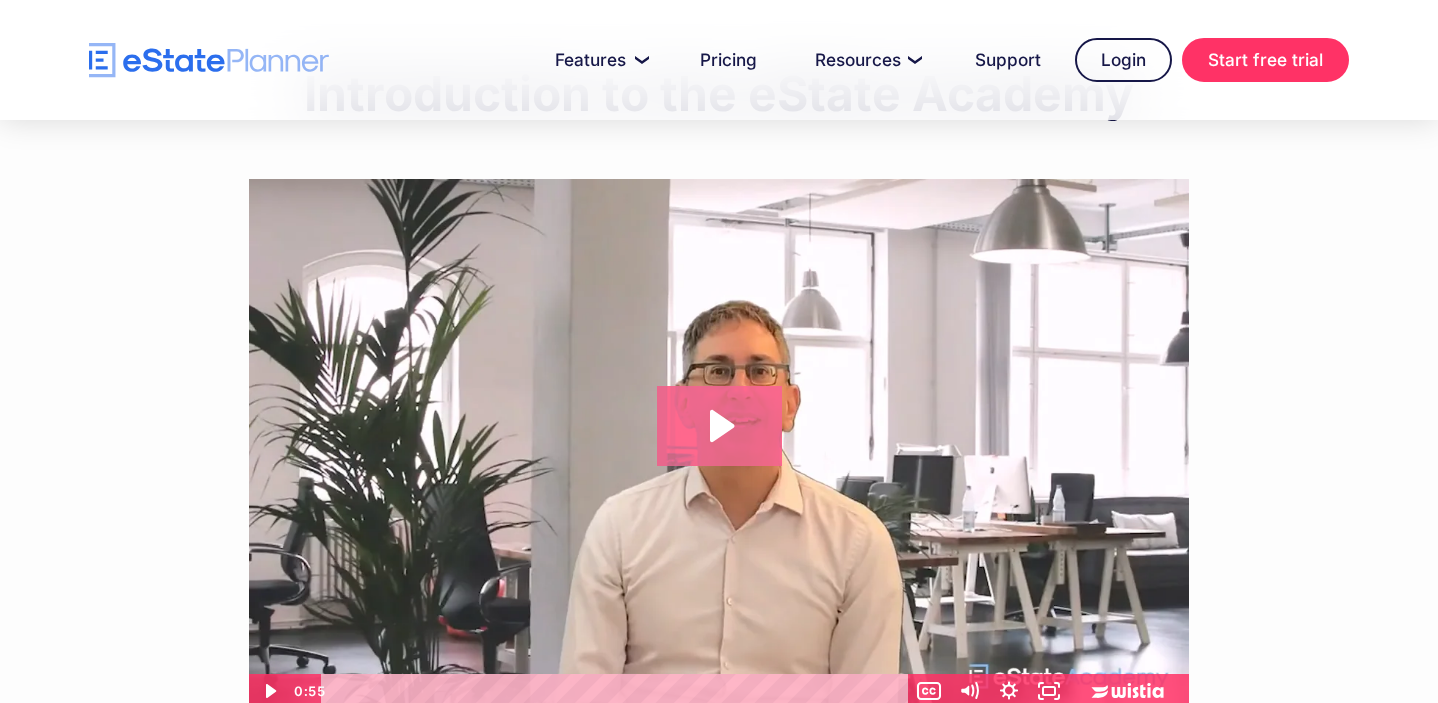 click 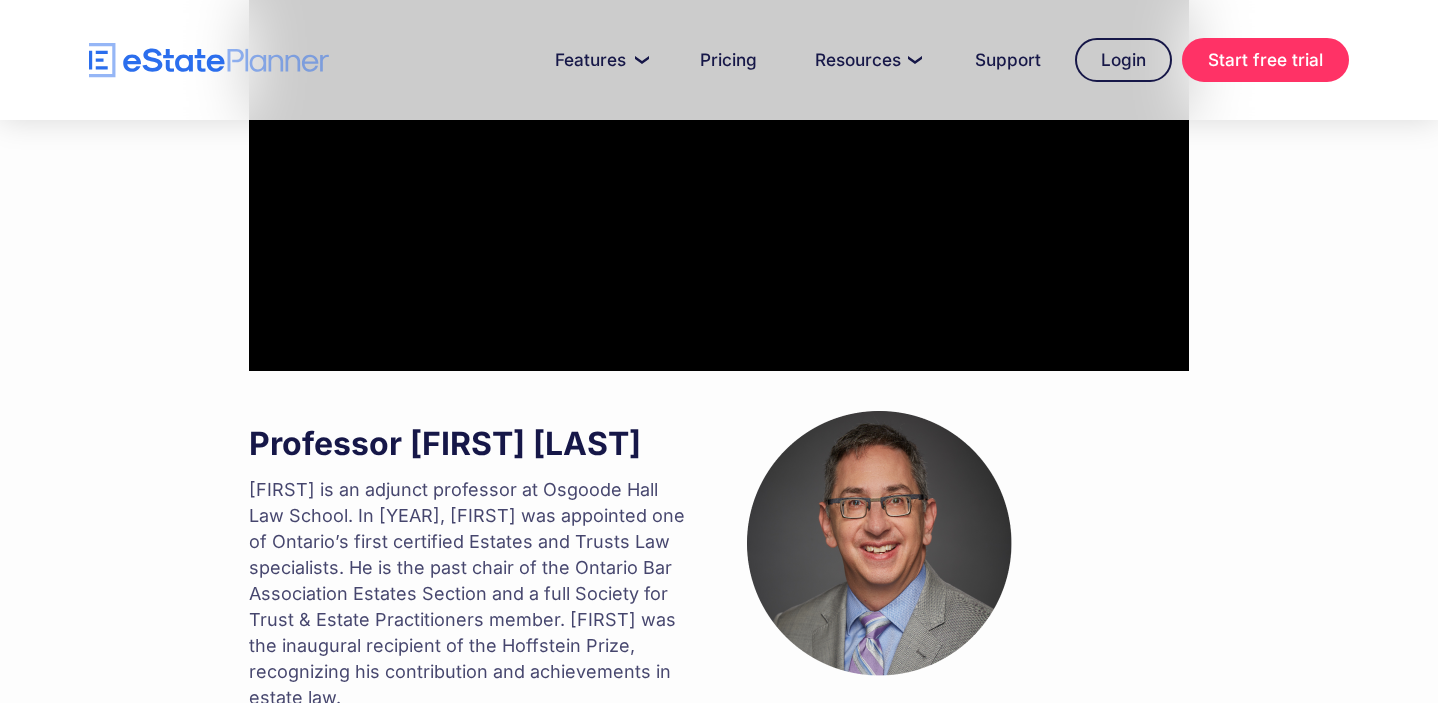 scroll, scrollTop: 1333, scrollLeft: 0, axis: vertical 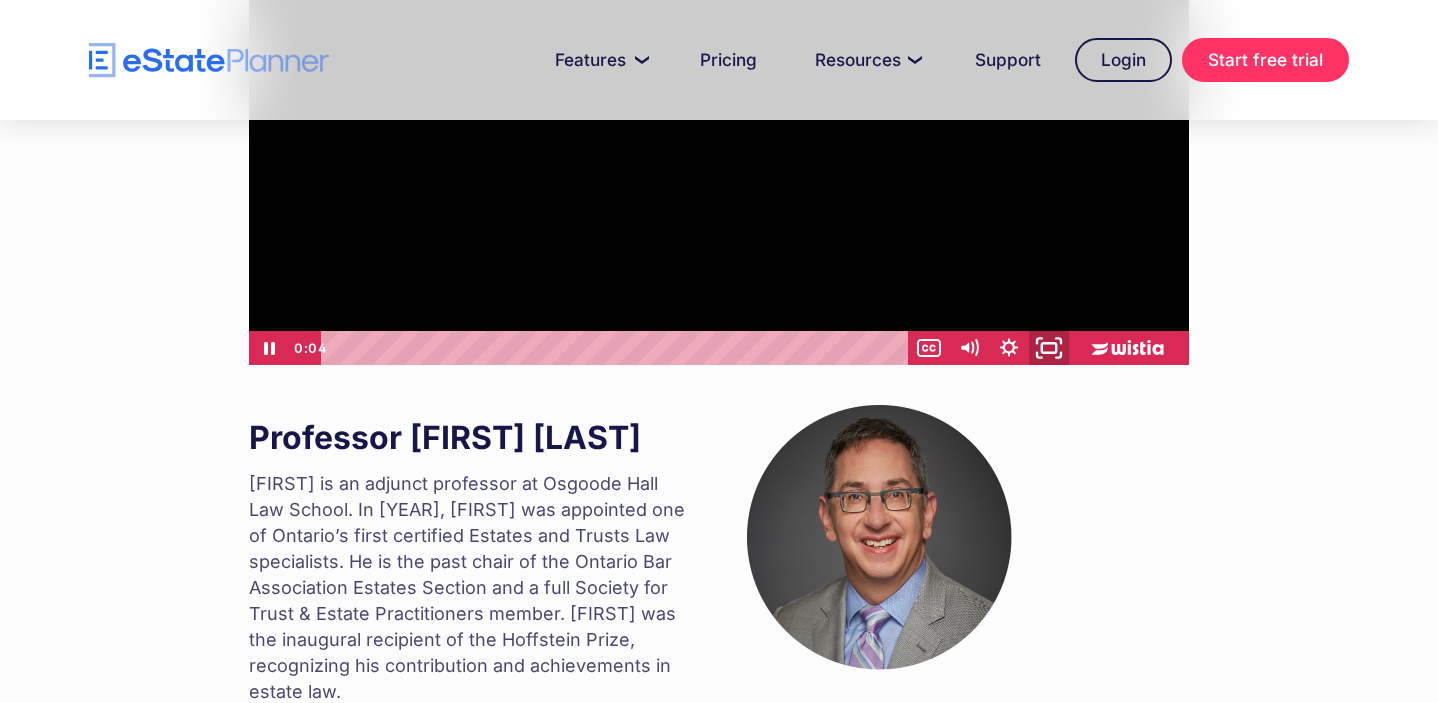 click 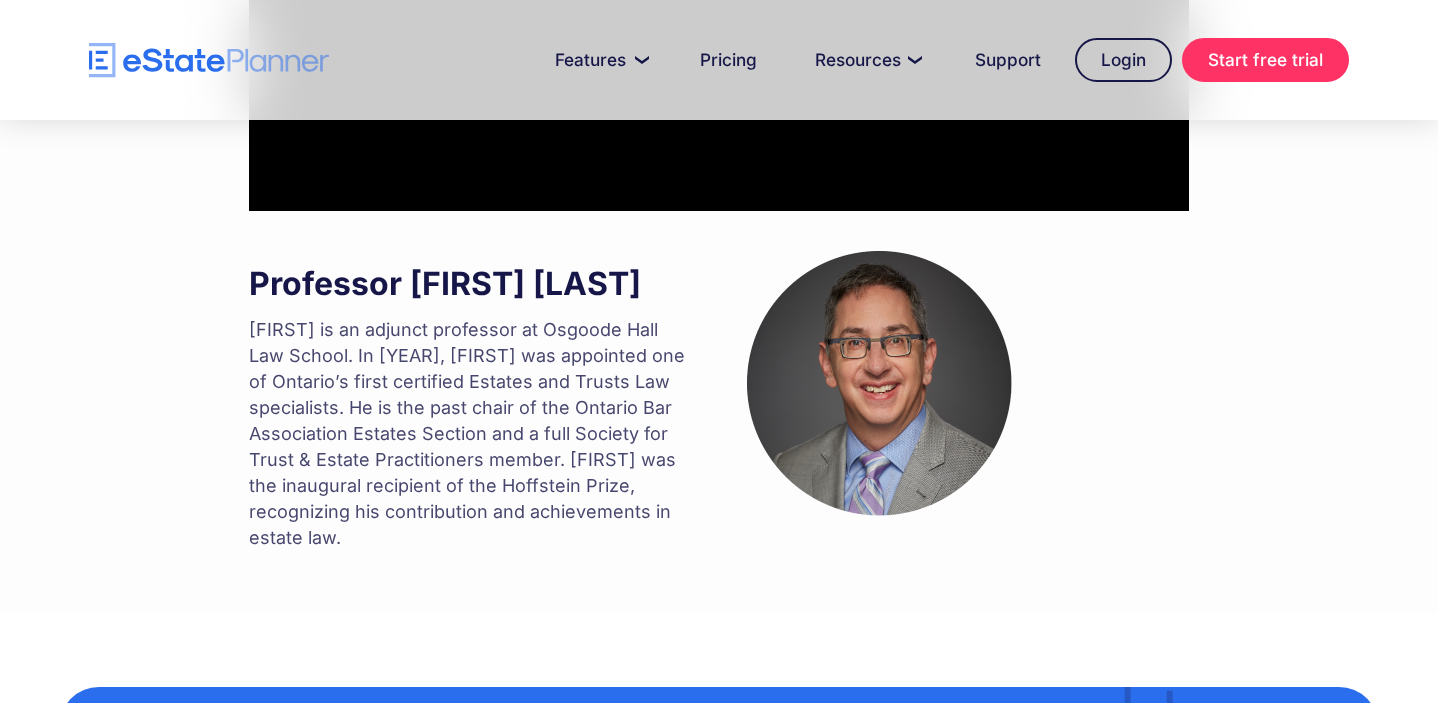 scroll, scrollTop: 1495, scrollLeft: 0, axis: vertical 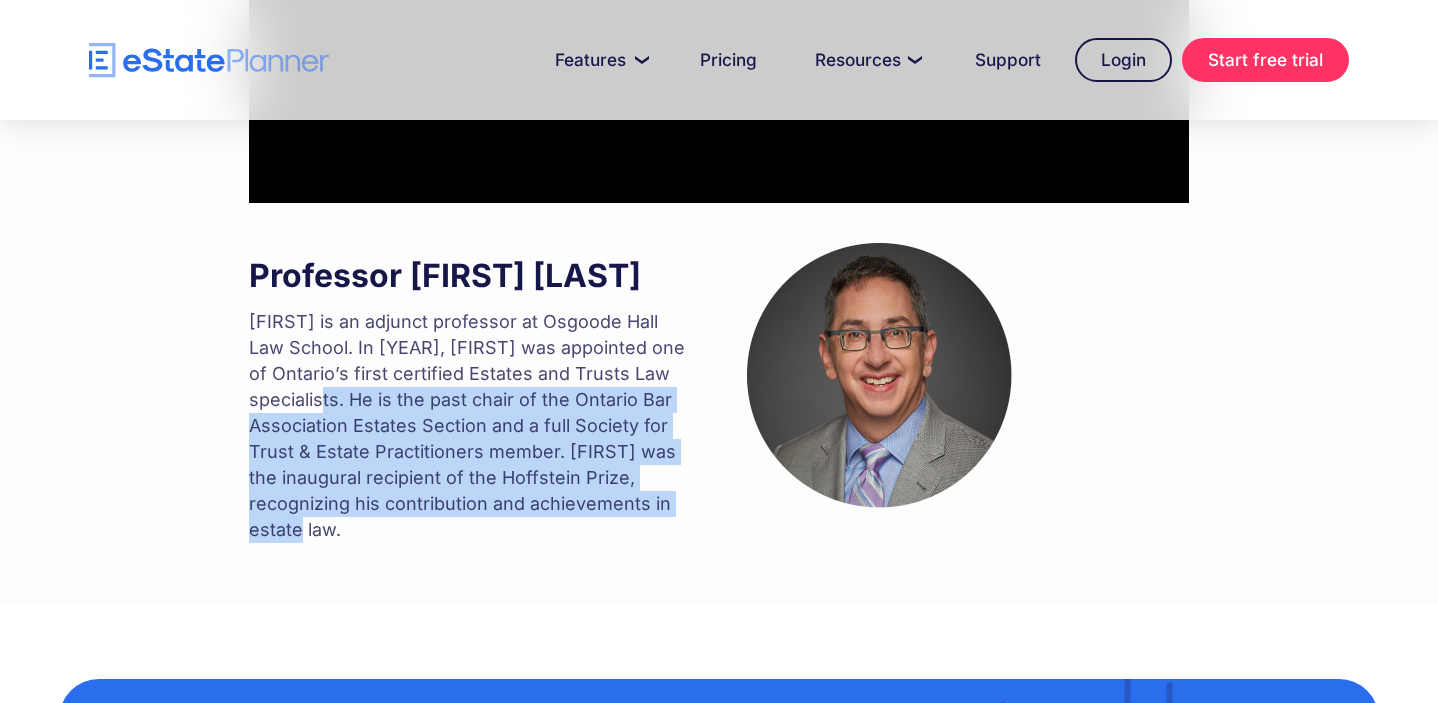drag, startPoint x: 352, startPoint y: 428, endPoint x: 473, endPoint y: 564, distance: 182.0357 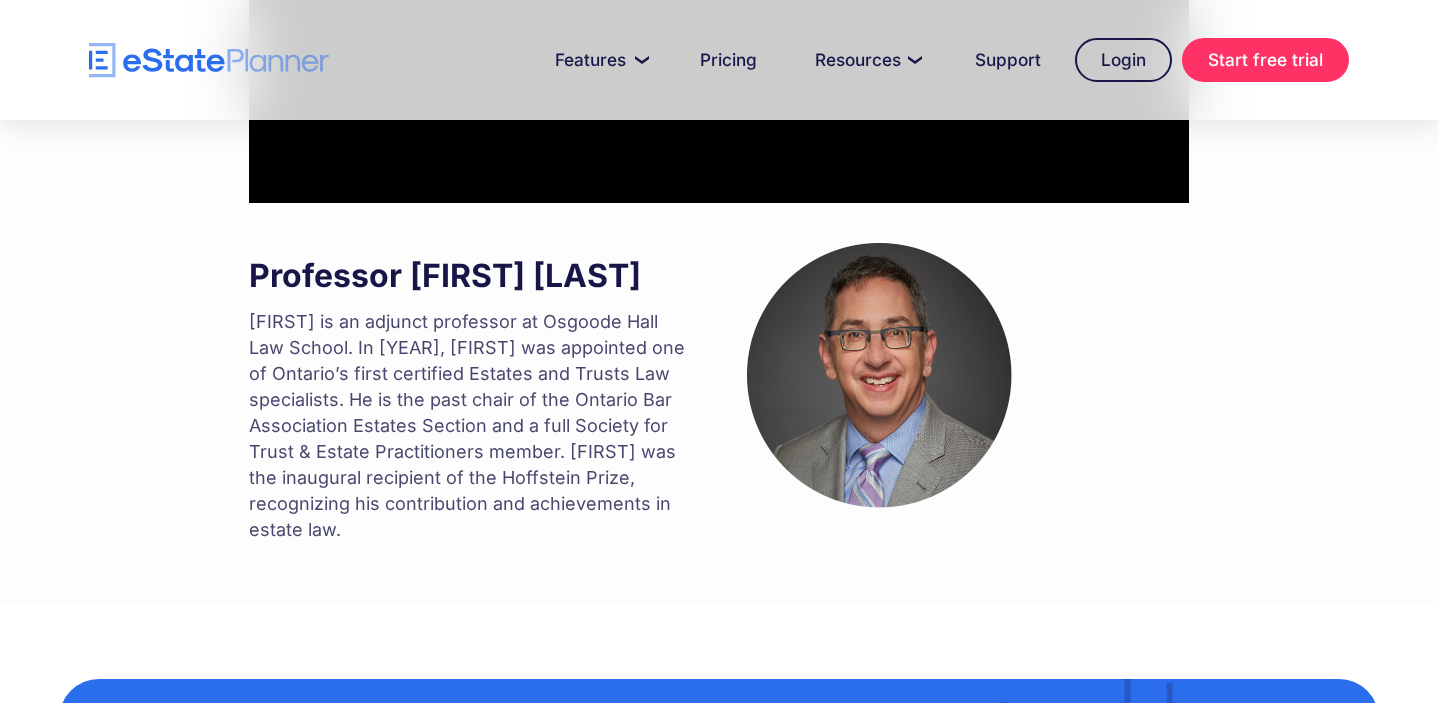 click on "Jordan is an adjunct professor at Osgoode Hall Law School. In 2004, Jordan was appointed one of Ontario’s first certified Estates and Trusts Law specialists. He is the past chair of the Ontario Bar Association Estates Section and a full Society for Trust & Estate Practitioners member. Jordan was the inaugural recipient of the Hoffstein Prize, recognizing his contribution and achievements in estate law." at bounding box center [470, 426] 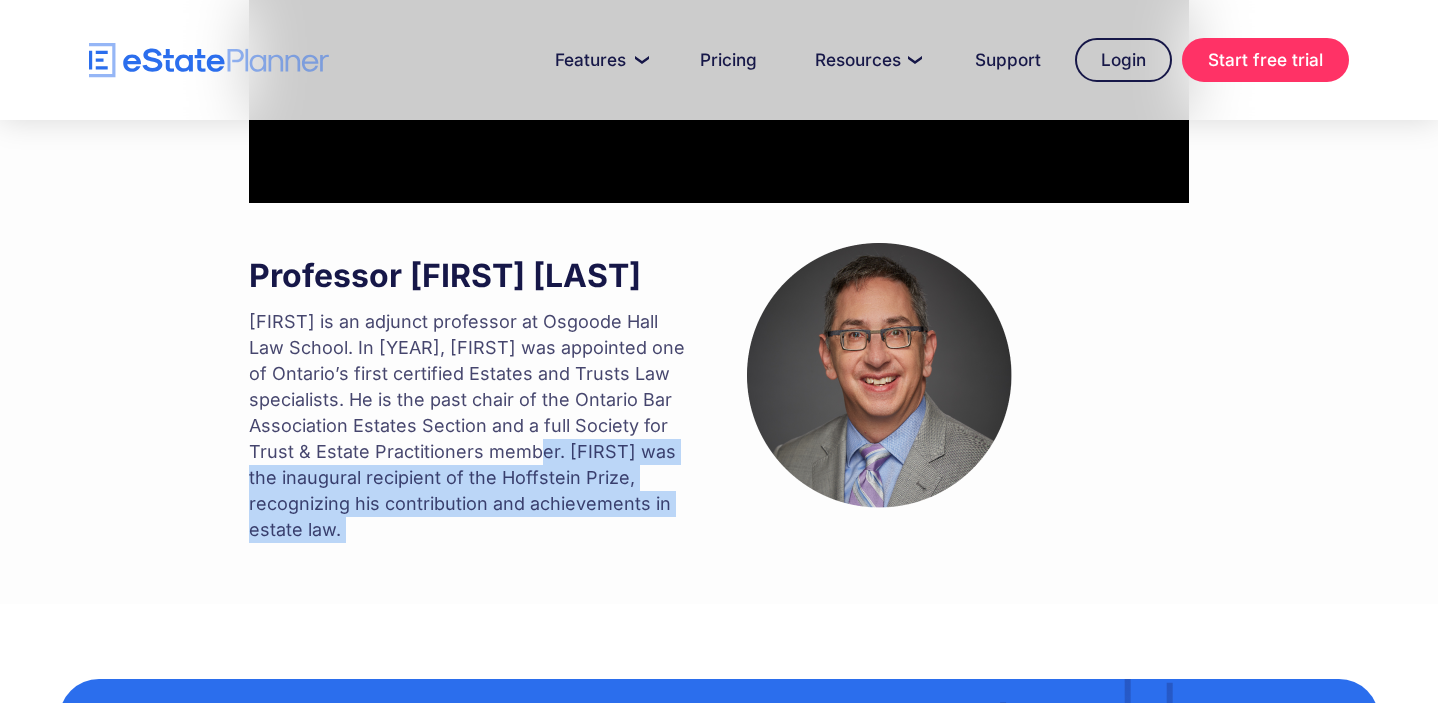 drag, startPoint x: 565, startPoint y: 479, endPoint x: 618, endPoint y: 558, distance: 95.131485 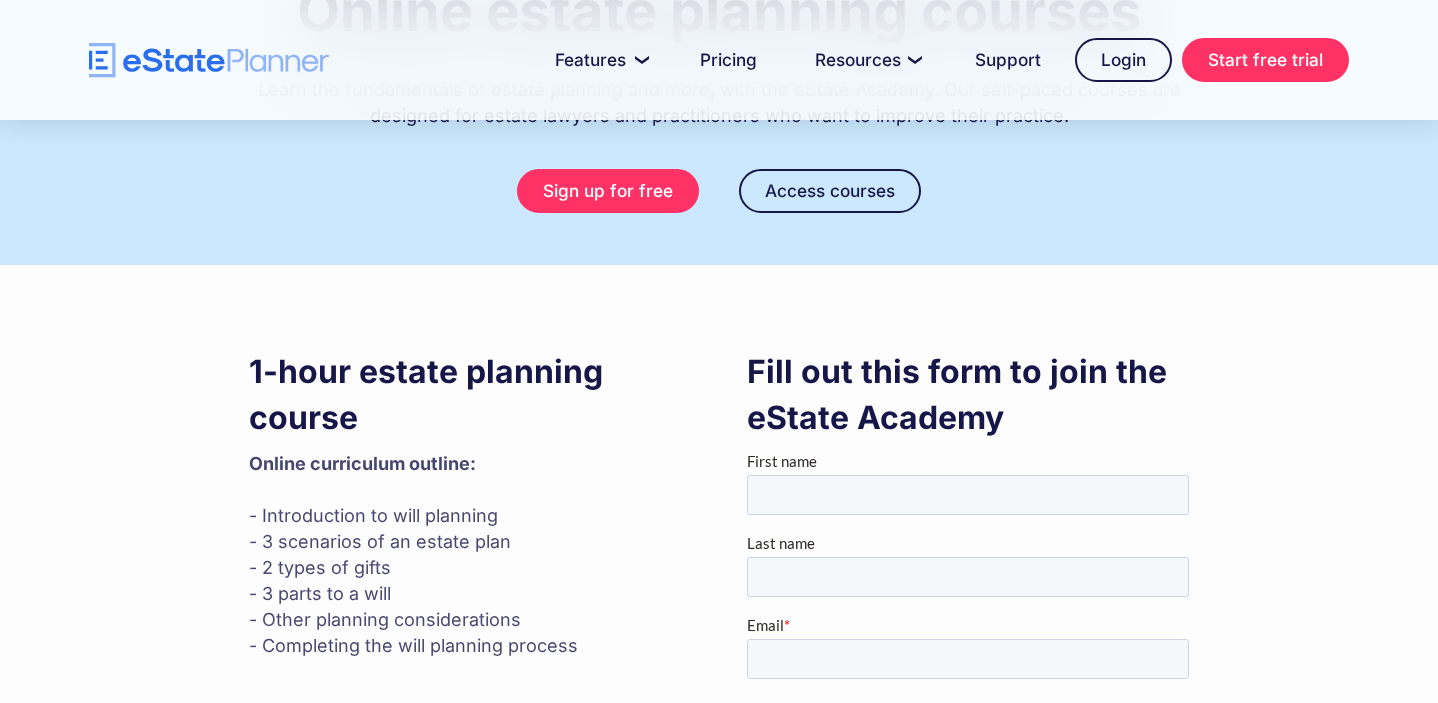 scroll, scrollTop: 0, scrollLeft: 0, axis: both 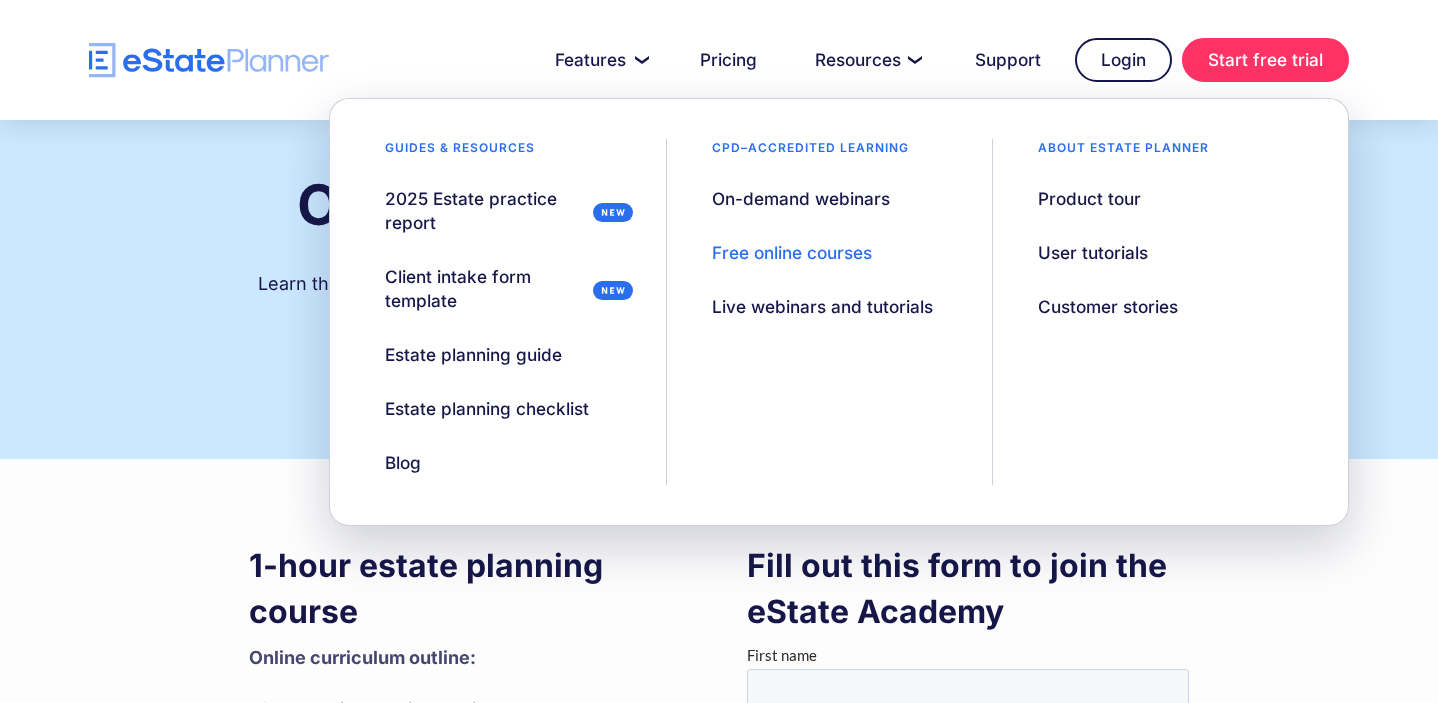 click on "Fill out this form to join the eState Academy" at bounding box center (968, 758) 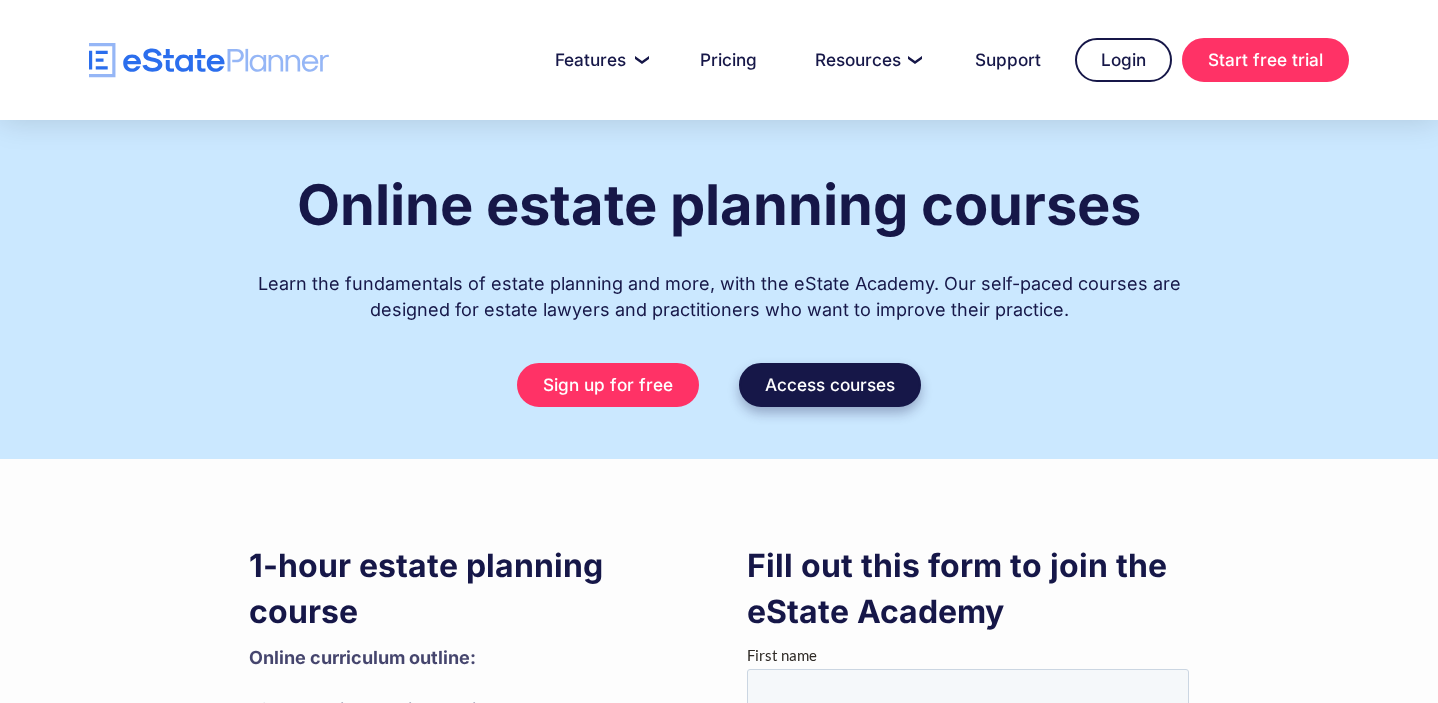 click on "Access courses" at bounding box center (830, 385) 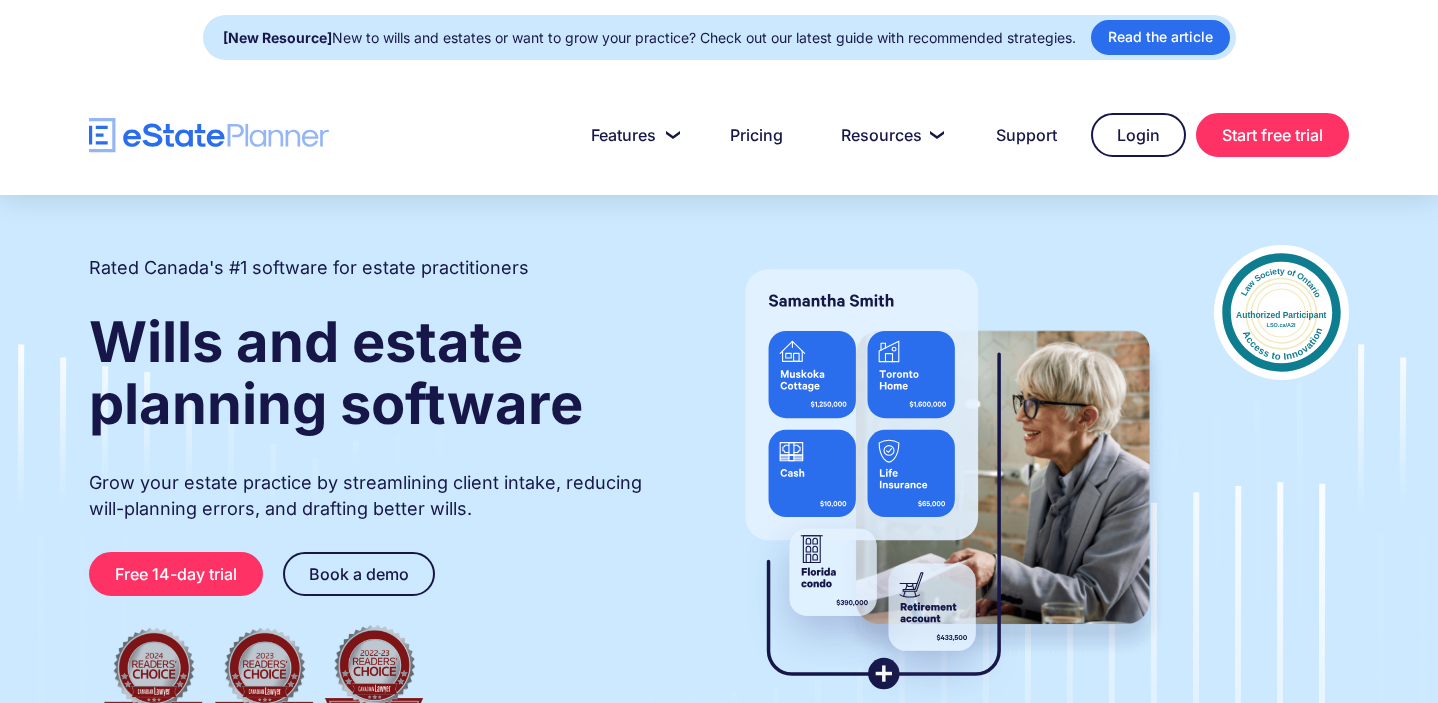 scroll, scrollTop: 0, scrollLeft: 0, axis: both 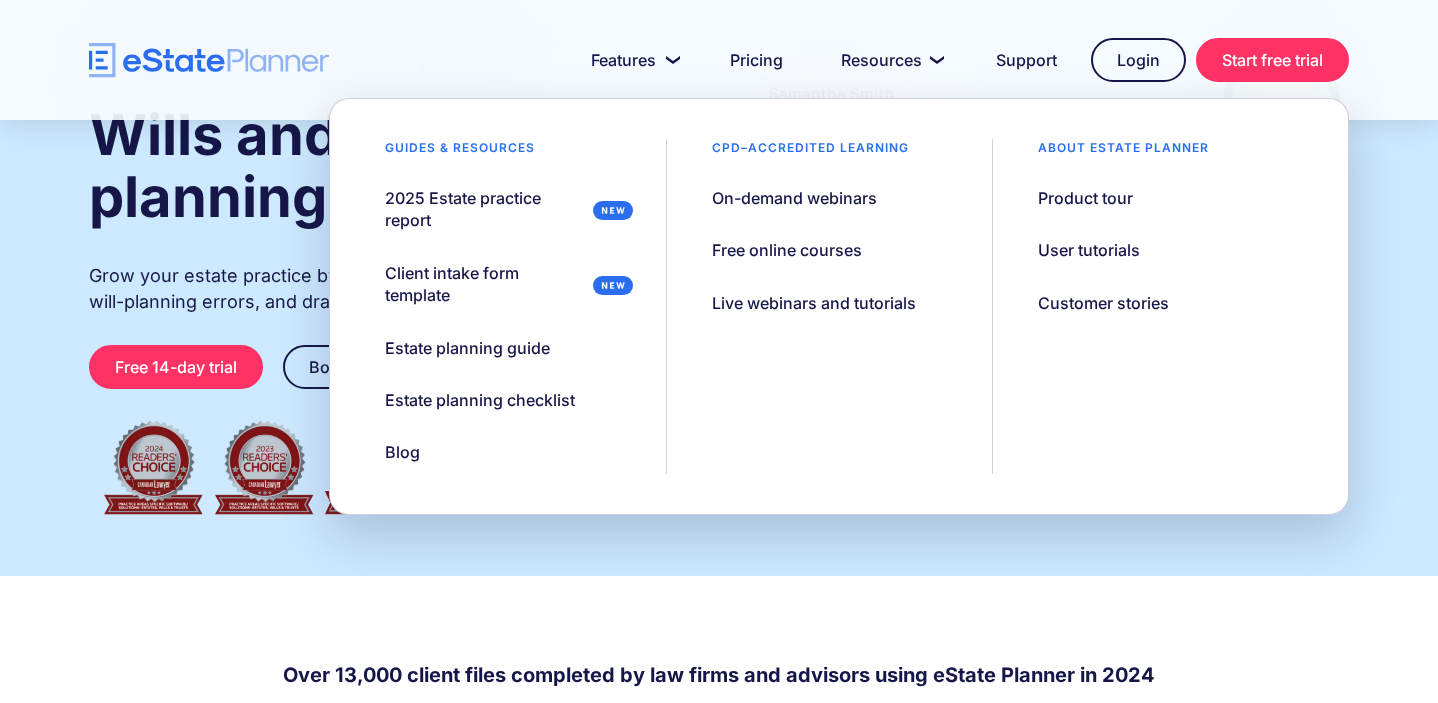 click on "Rated Canada's #1 software for estate practitioners Wills and estate planning software Grow your estate practice by streamlining client intake, reducing will-planning errors, and drafting better wills. Free 14-day trial Book a demo" at bounding box center [719, 282] 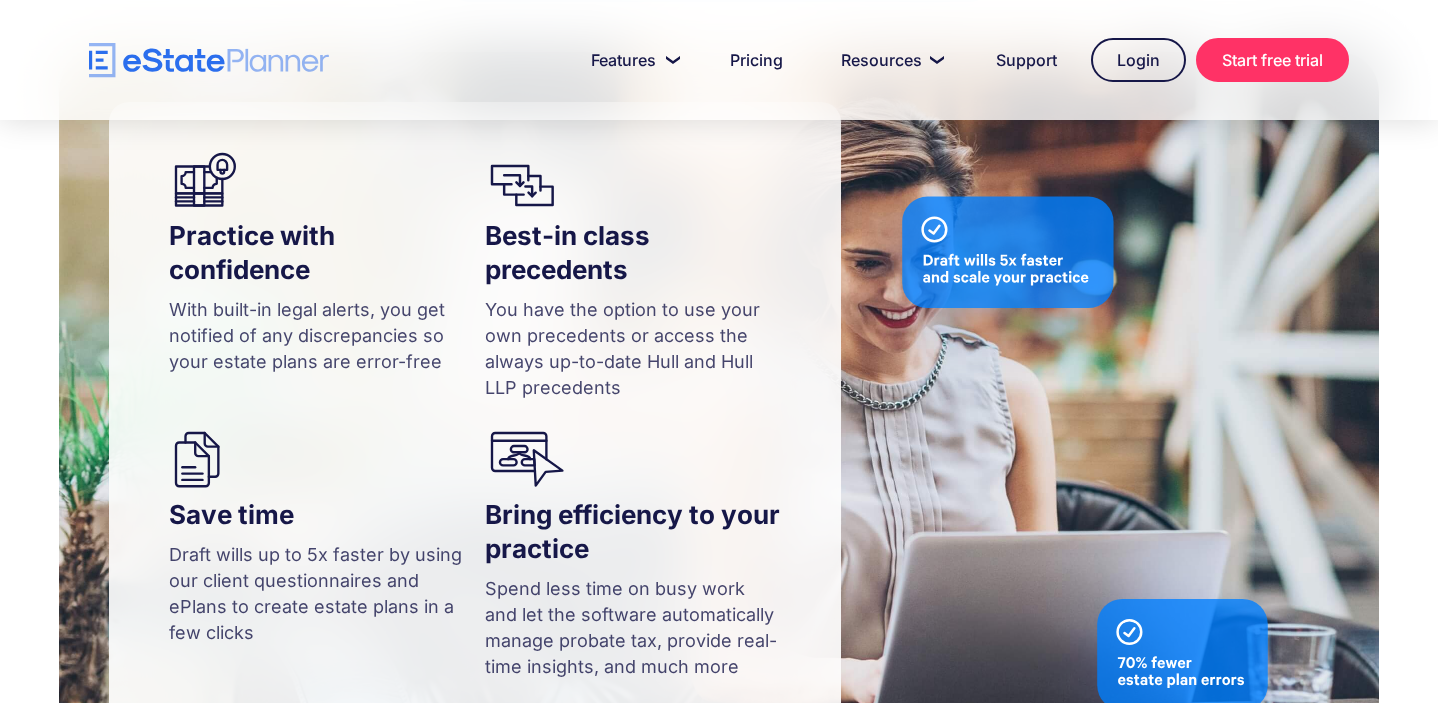 scroll, scrollTop: 1913, scrollLeft: 0, axis: vertical 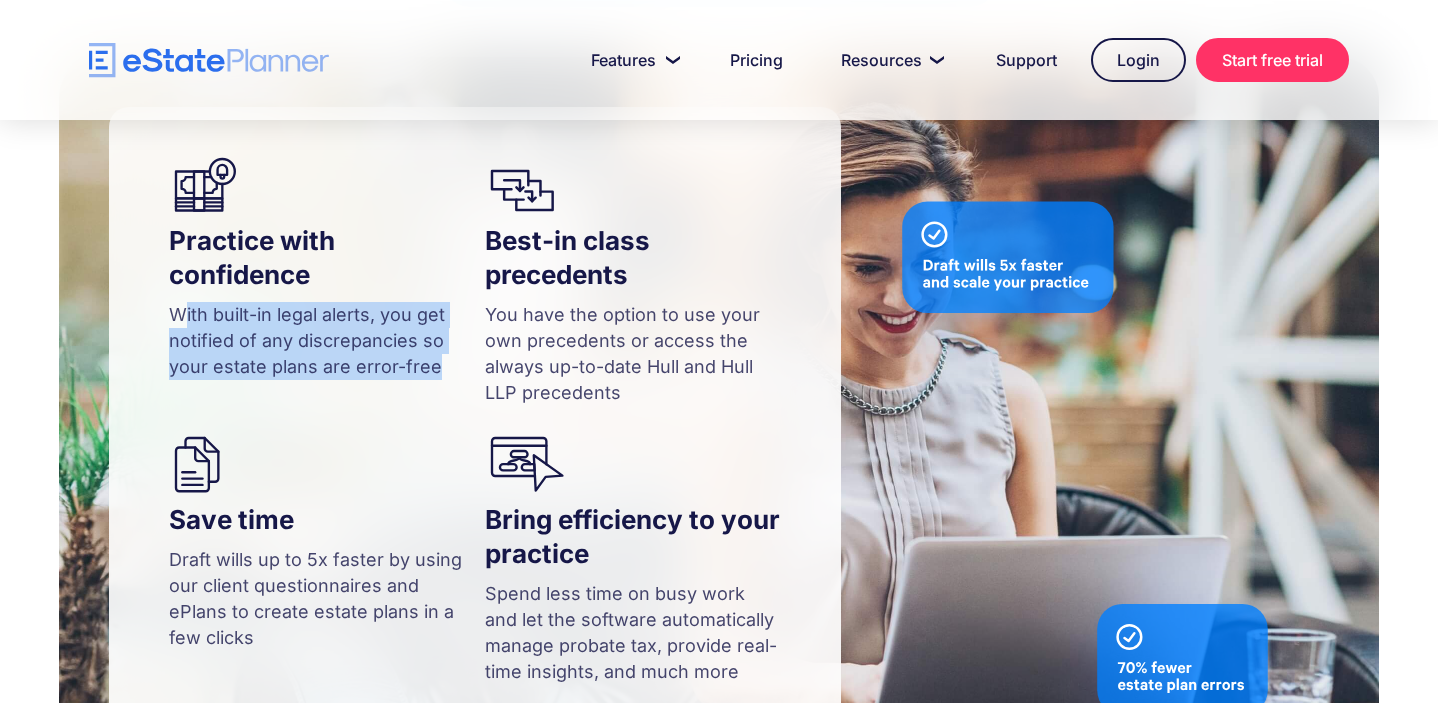 drag, startPoint x: 178, startPoint y: 319, endPoint x: 454, endPoint y: 371, distance: 280.85583 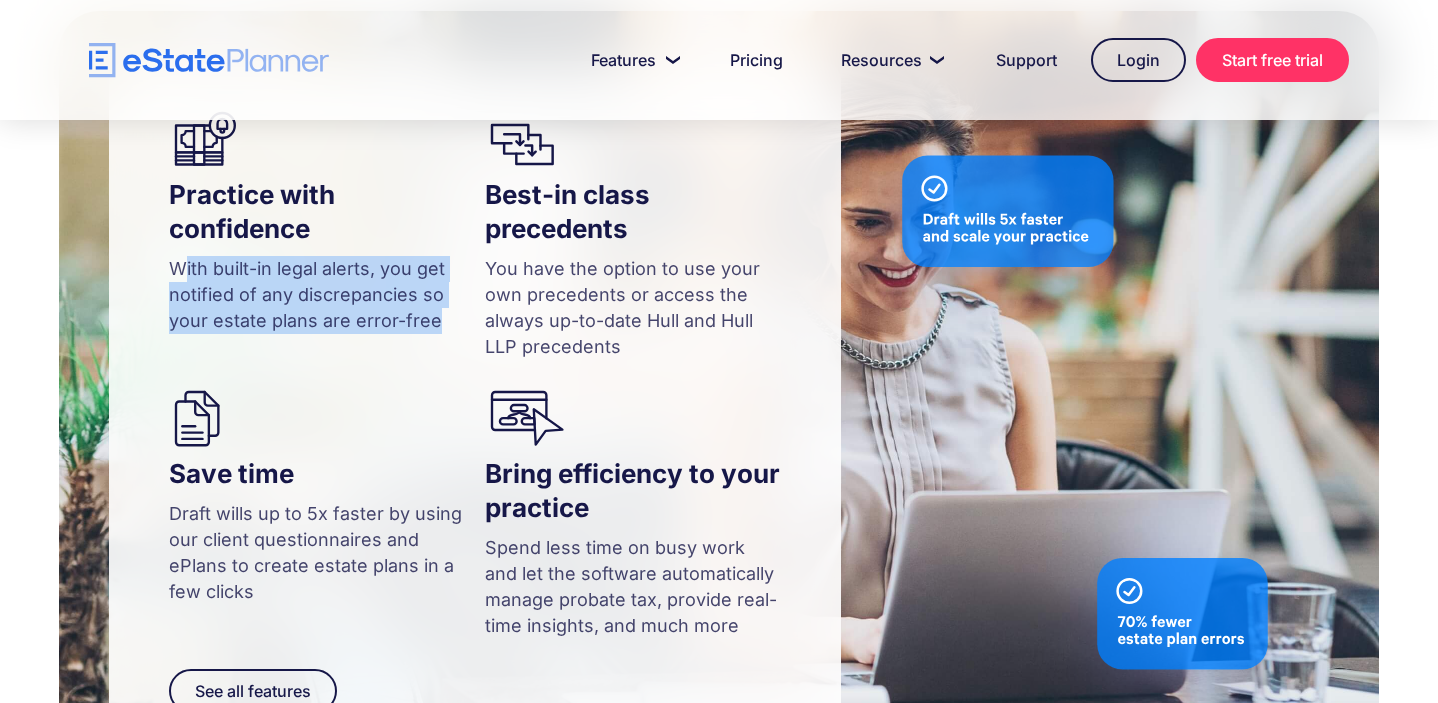 scroll, scrollTop: 1970, scrollLeft: 0, axis: vertical 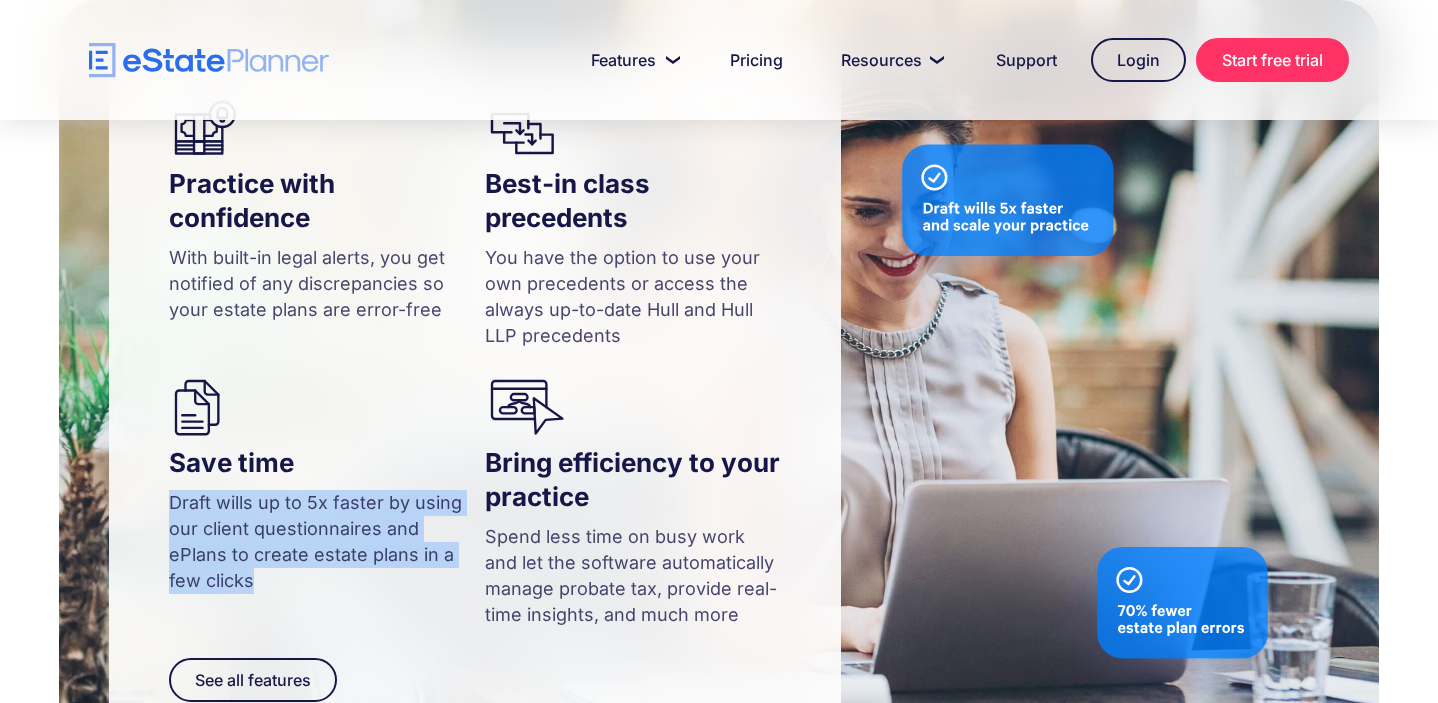drag, startPoint x: 166, startPoint y: 506, endPoint x: 404, endPoint y: 574, distance: 247.52374 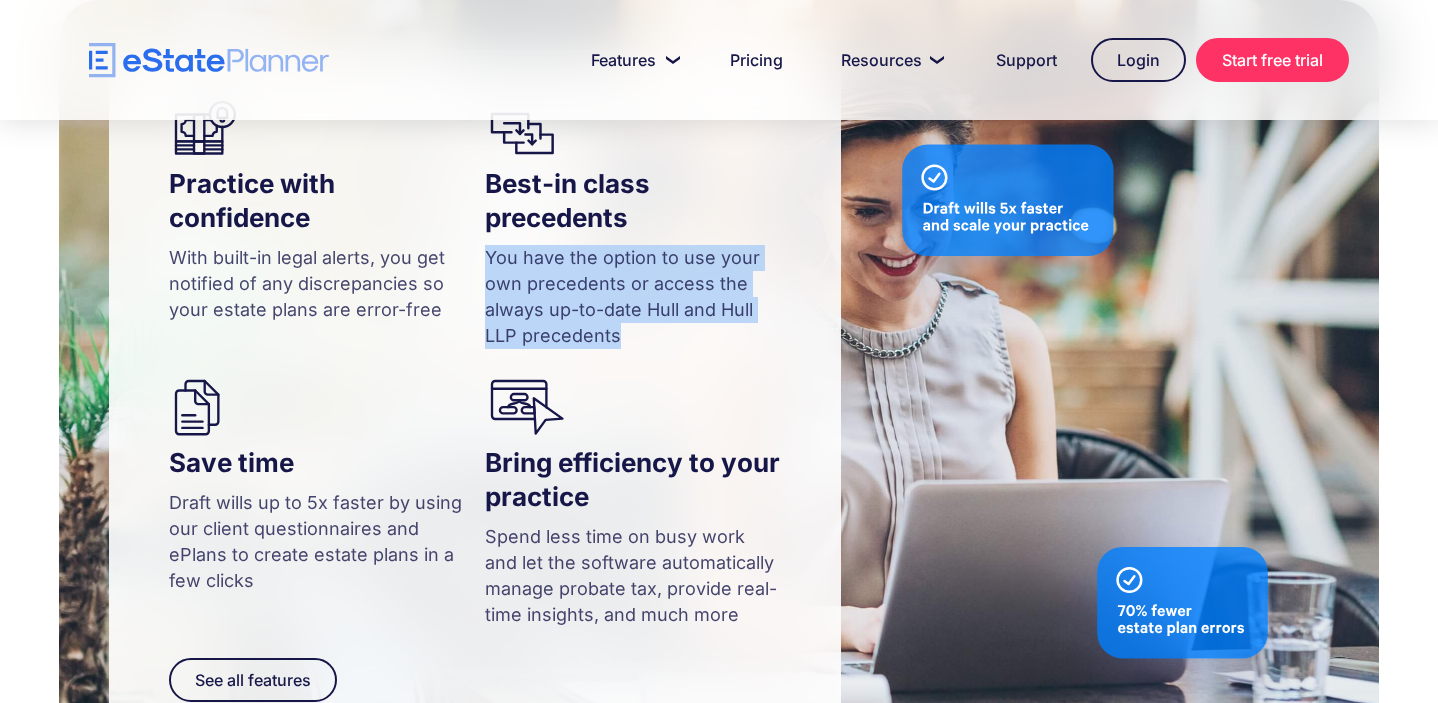 drag, startPoint x: 486, startPoint y: 262, endPoint x: 726, endPoint y: 351, distance: 255.9707 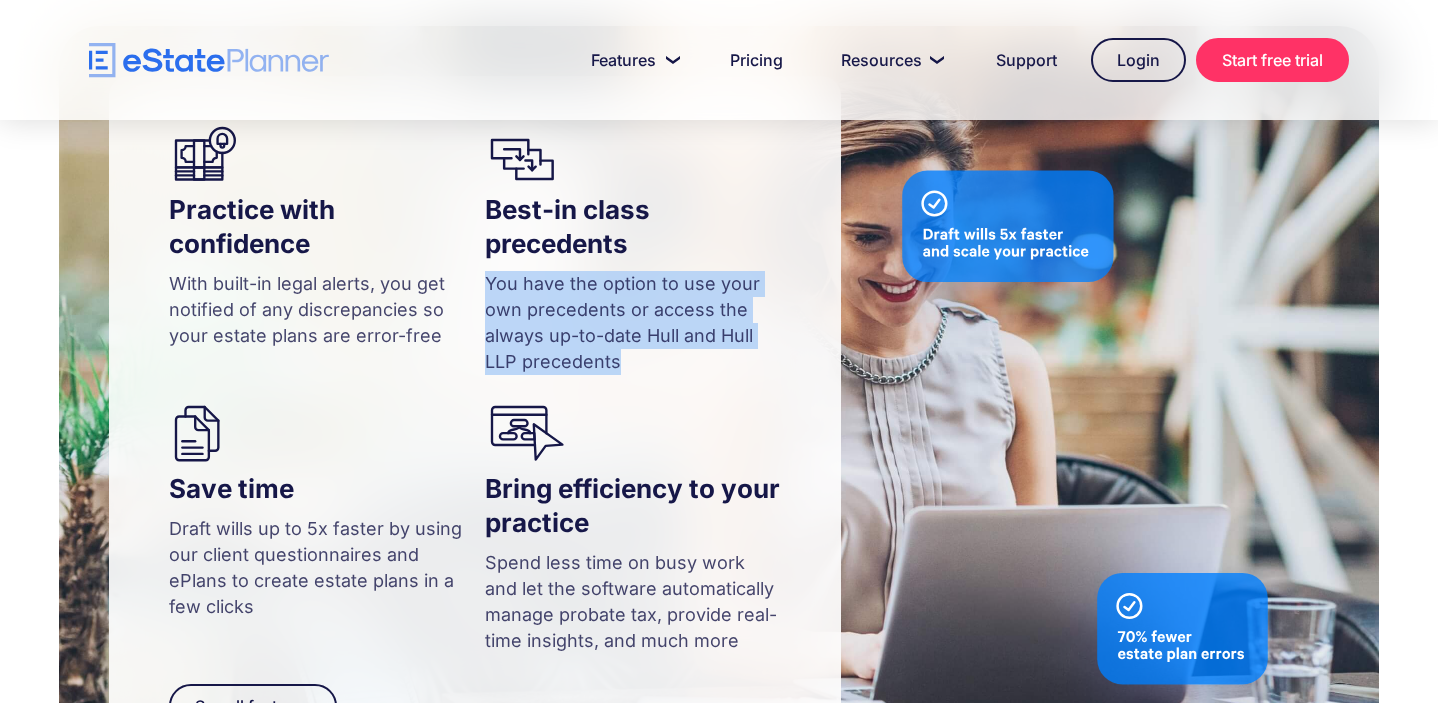 scroll, scrollTop: 1945, scrollLeft: 0, axis: vertical 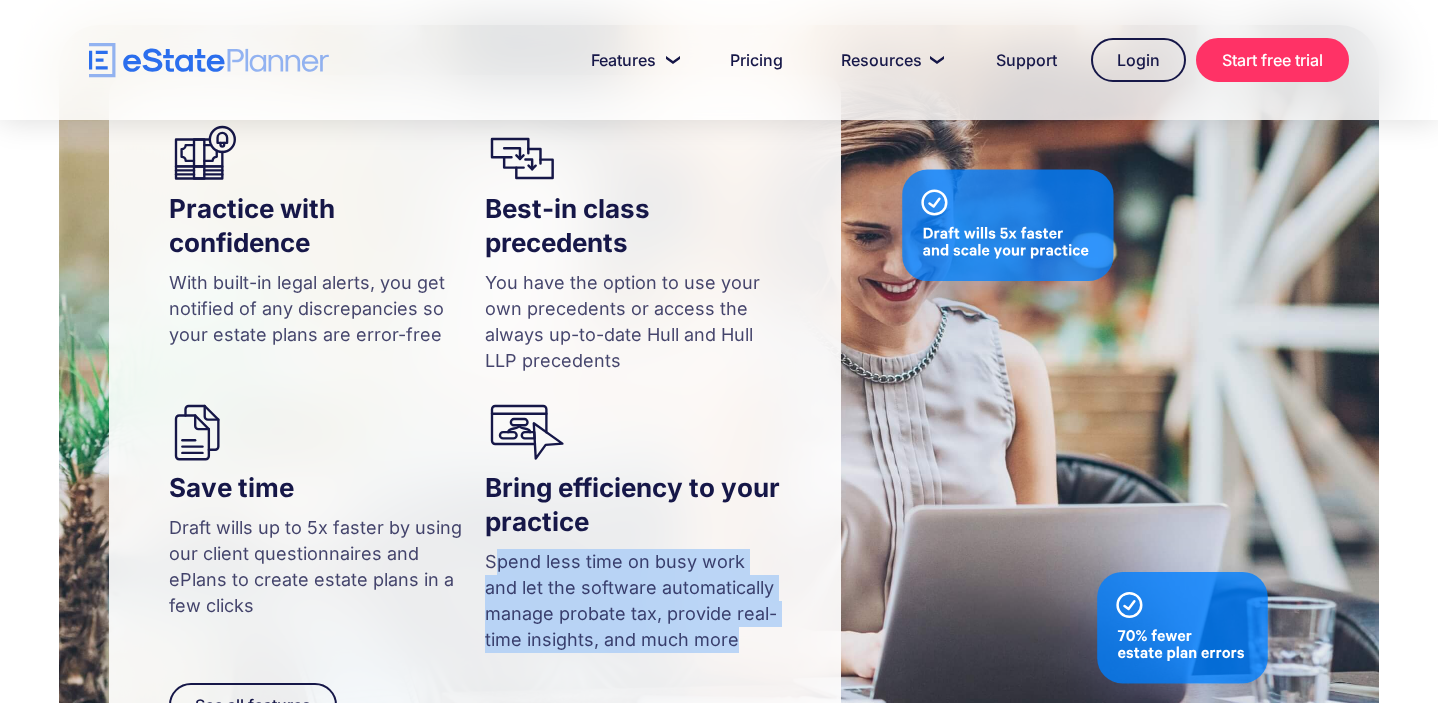drag, startPoint x: 495, startPoint y: 567, endPoint x: 788, endPoint y: 659, distance: 307.10422 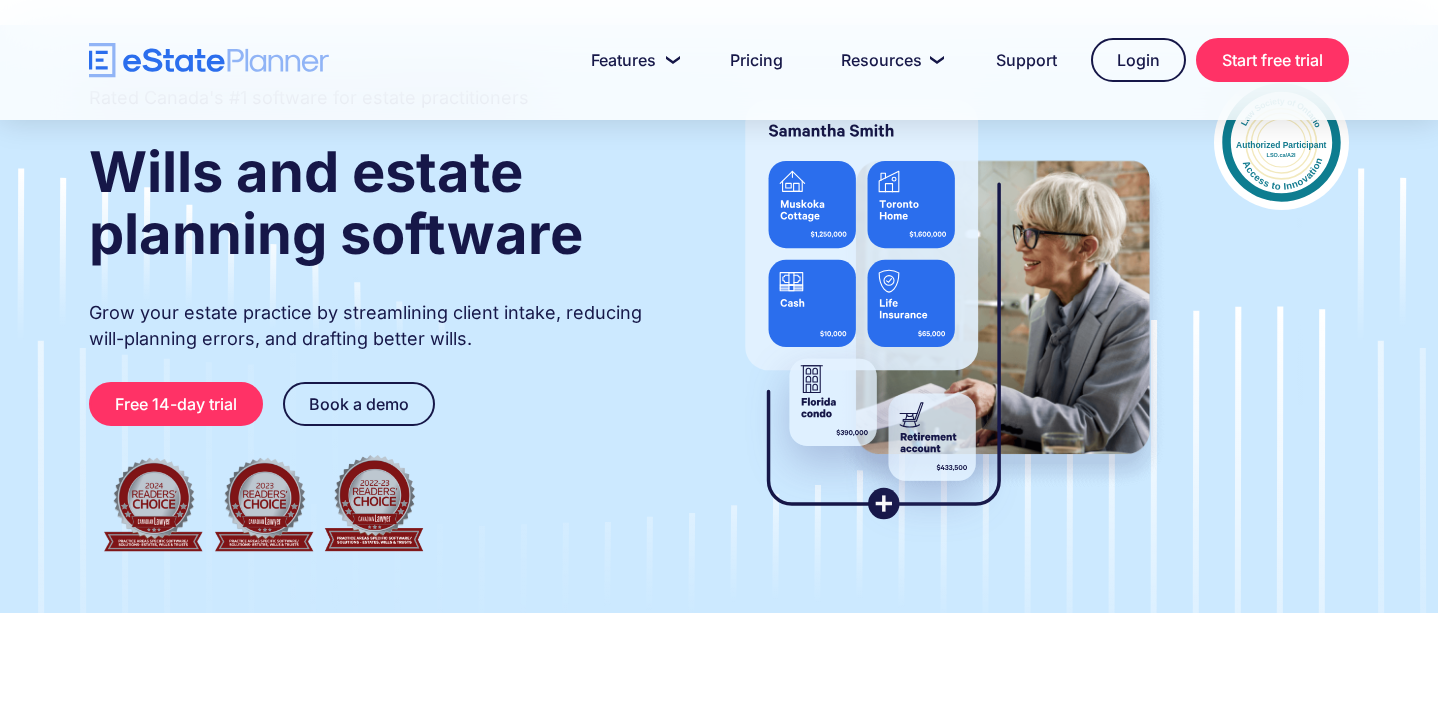 scroll, scrollTop: 0, scrollLeft: 0, axis: both 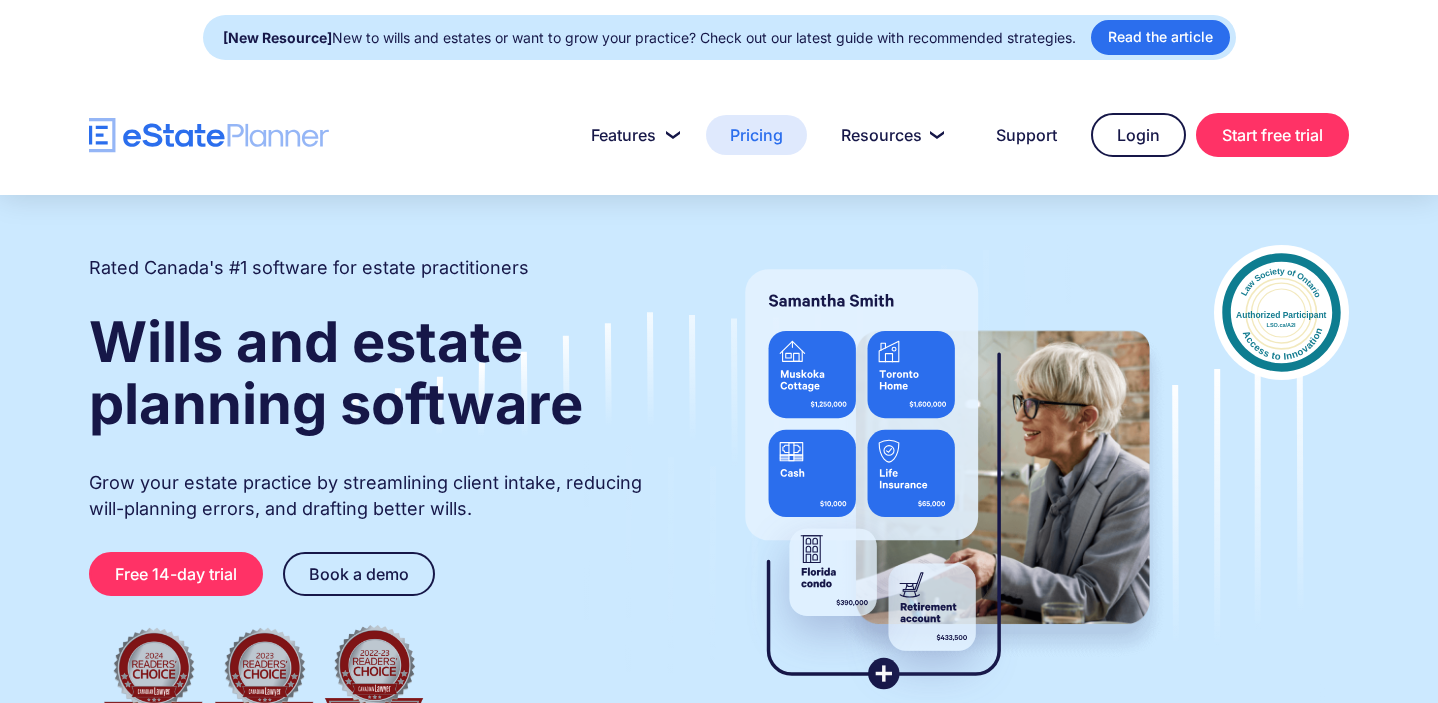 click on "Pricing" at bounding box center (756, 135) 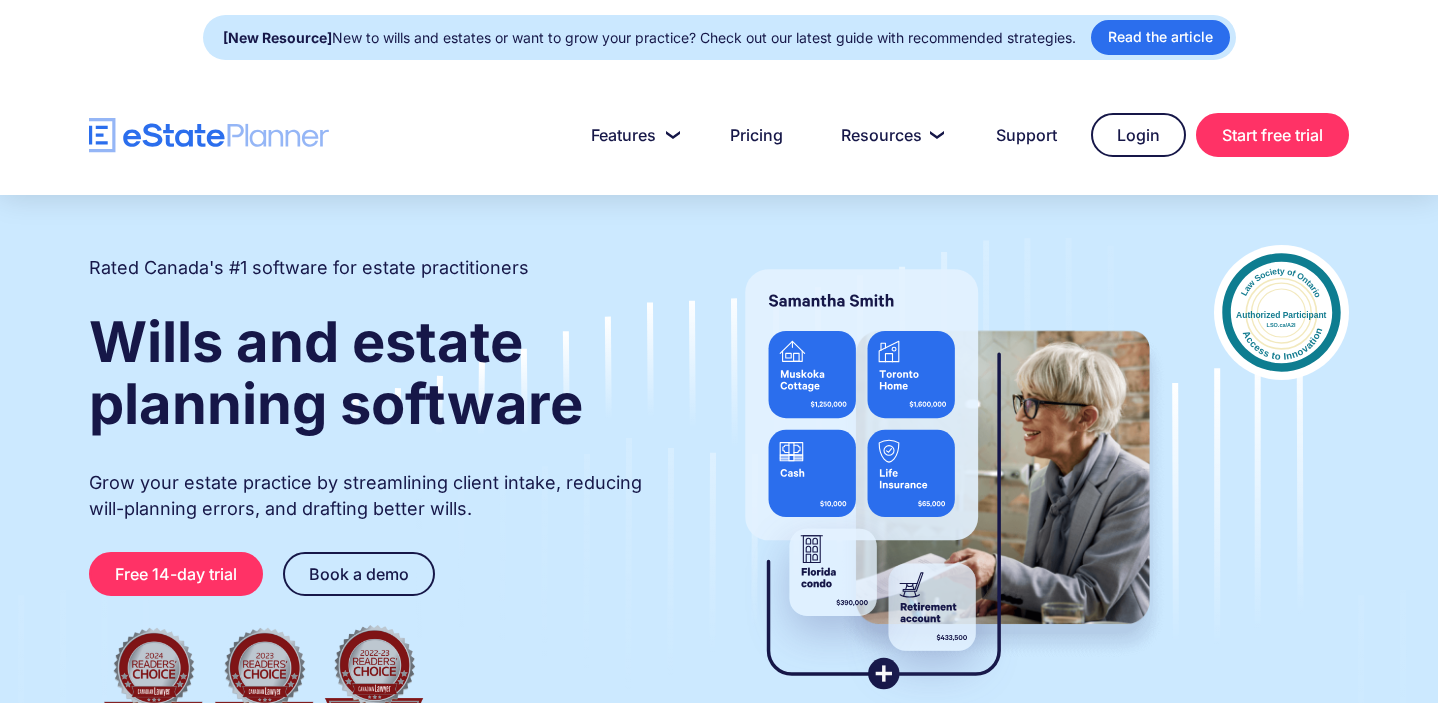 scroll, scrollTop: 0, scrollLeft: 0, axis: both 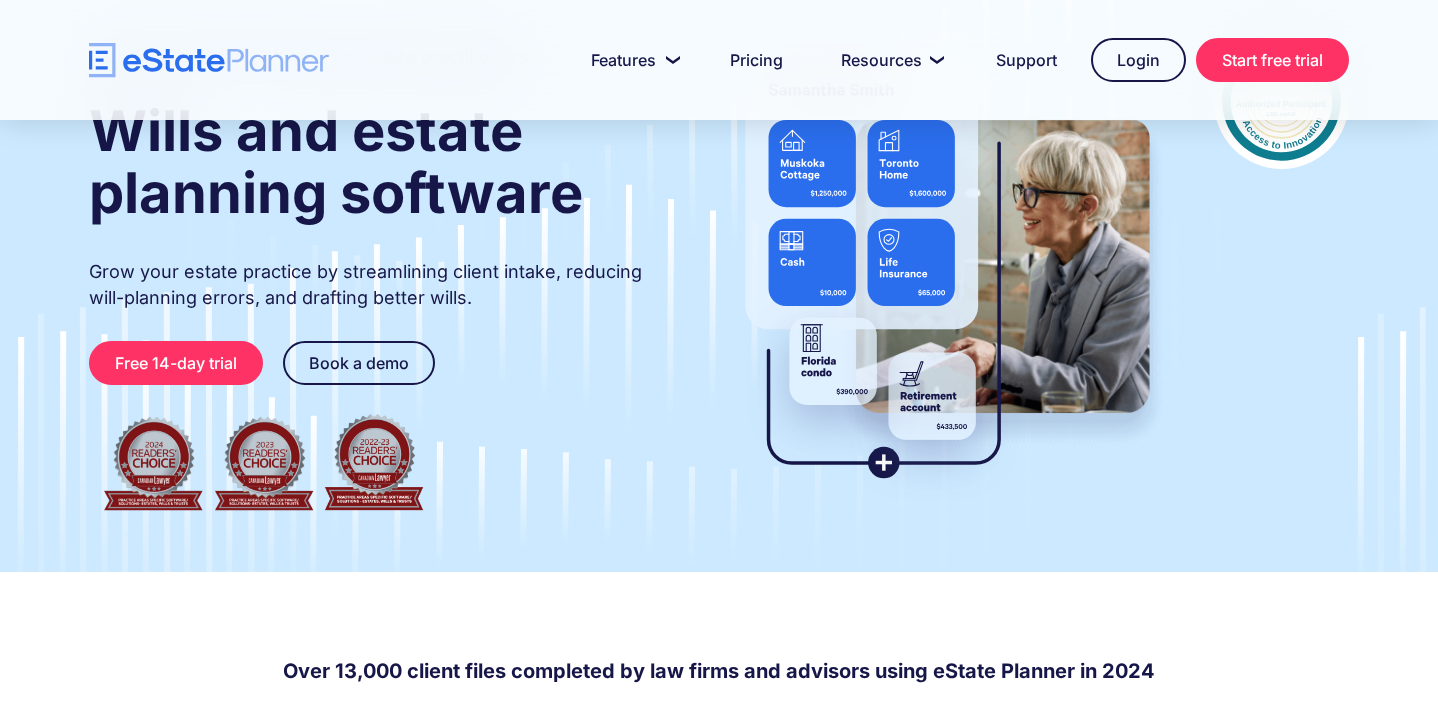 click on "Grow your estate practice by streamlining client intake, reducing will-planning errors, and drafting better wills." at bounding box center (385, 285) 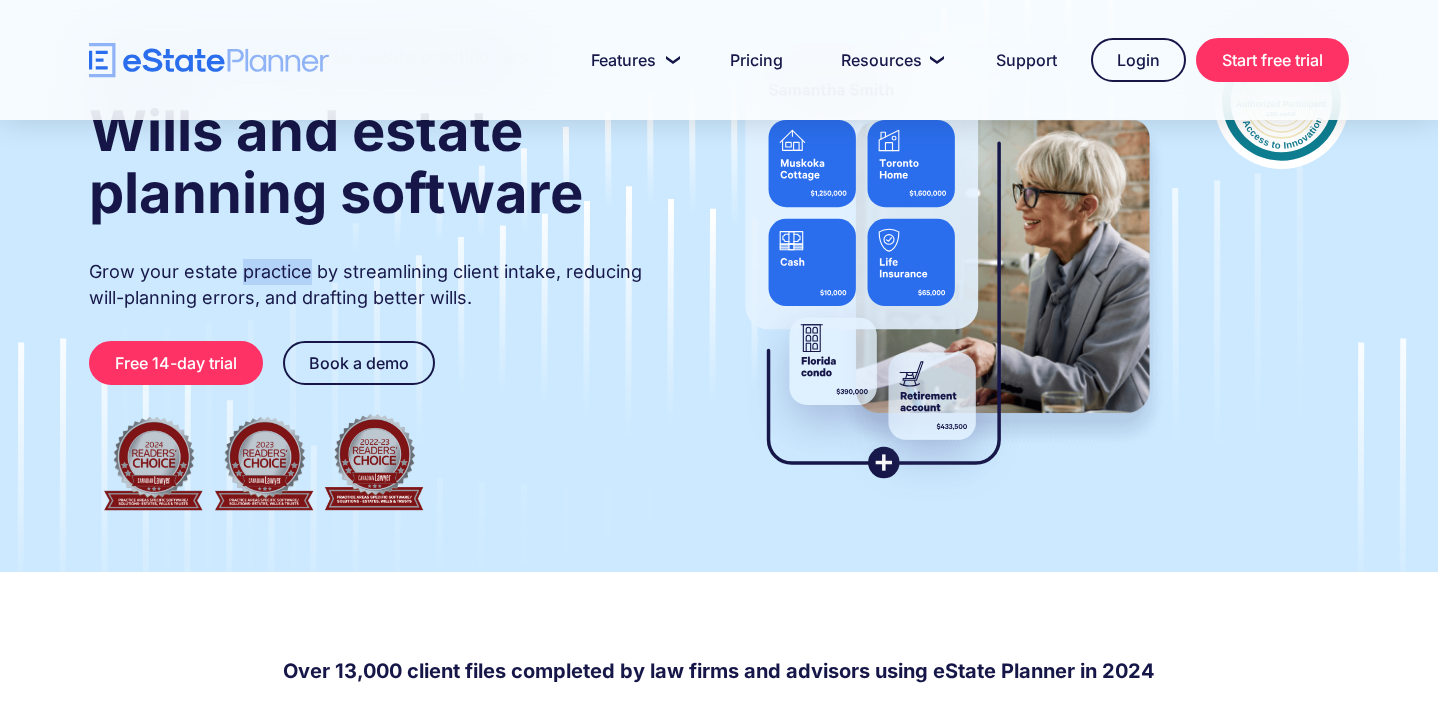 click on "Grow your estate practice by streamlining client intake, reducing will-planning errors, and drafting better wills." at bounding box center [385, 285] 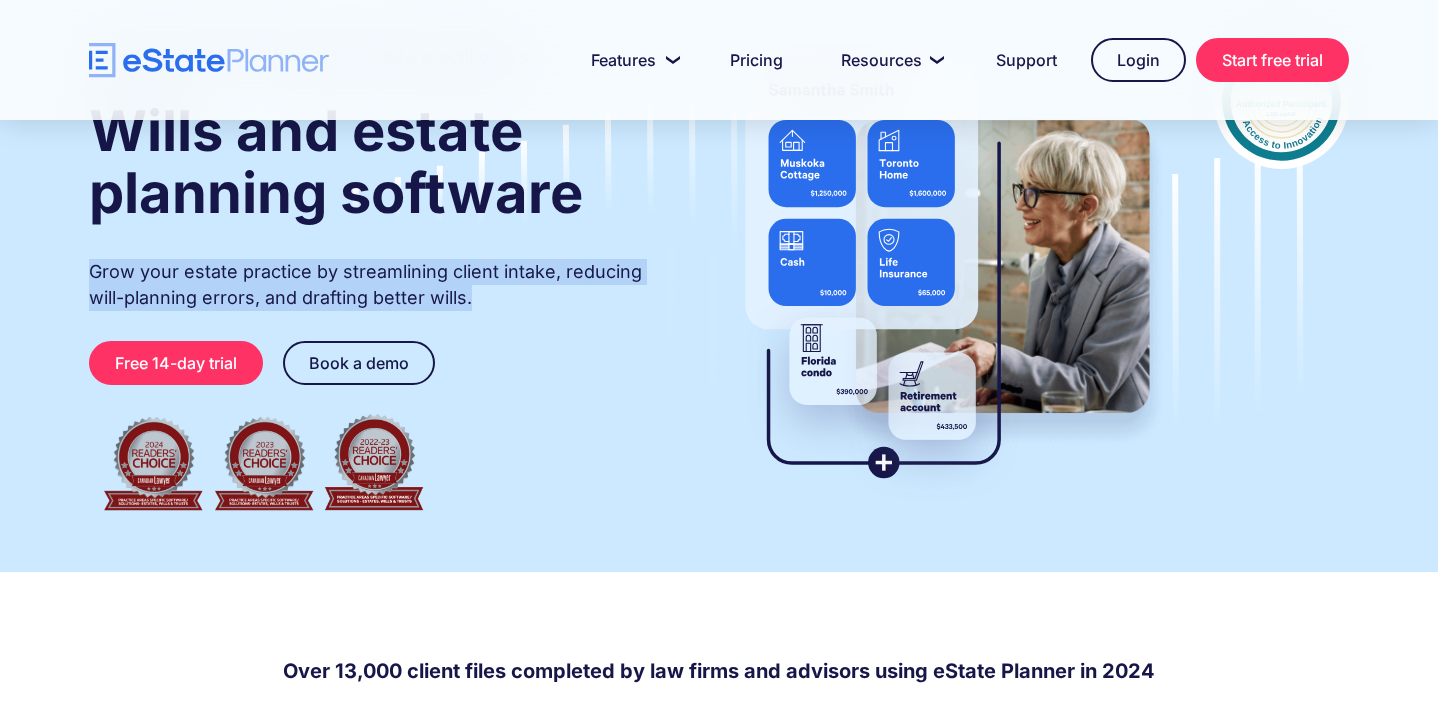click on "Grow your estate practice by streamlining client intake, reducing will-planning errors, and drafting better wills." at bounding box center (385, 285) 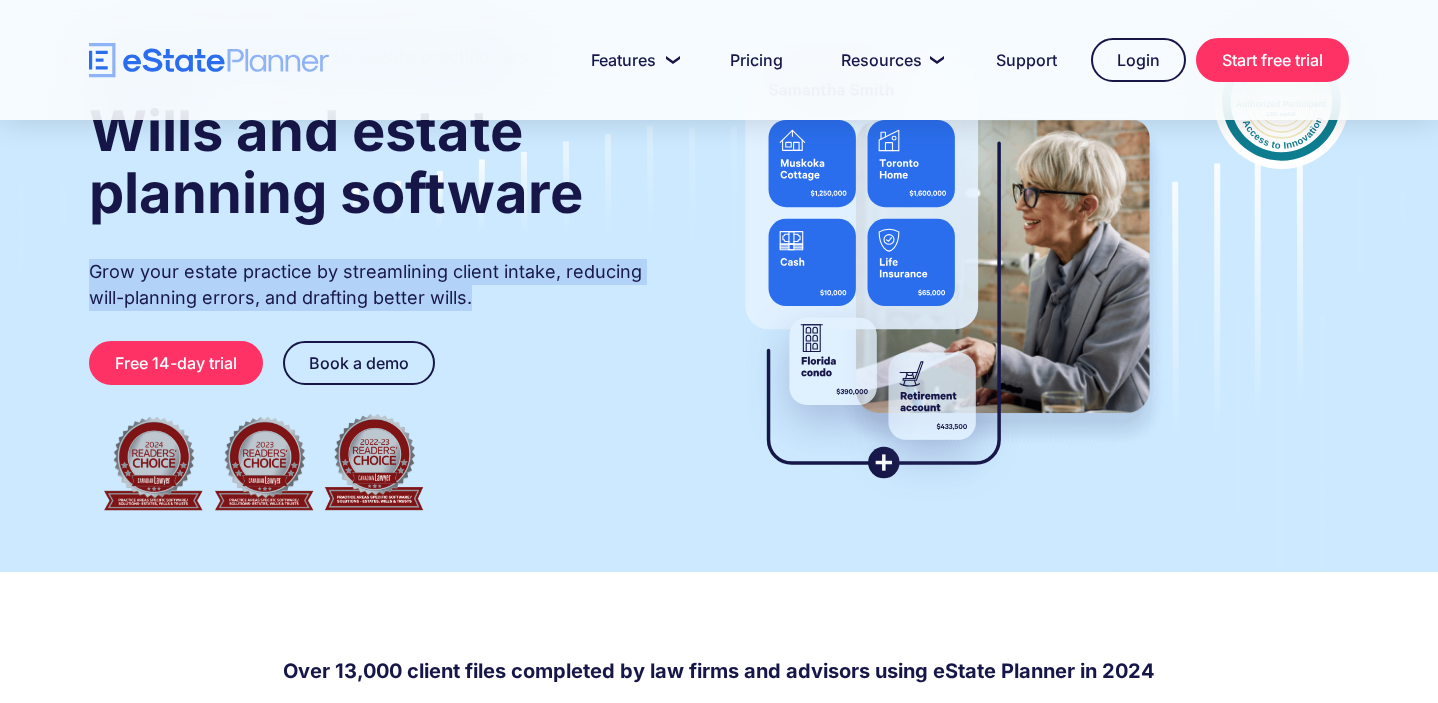 click on "Grow your estate practice by streamlining client intake, reducing will-planning errors, and drafting better wills." at bounding box center (385, 285) 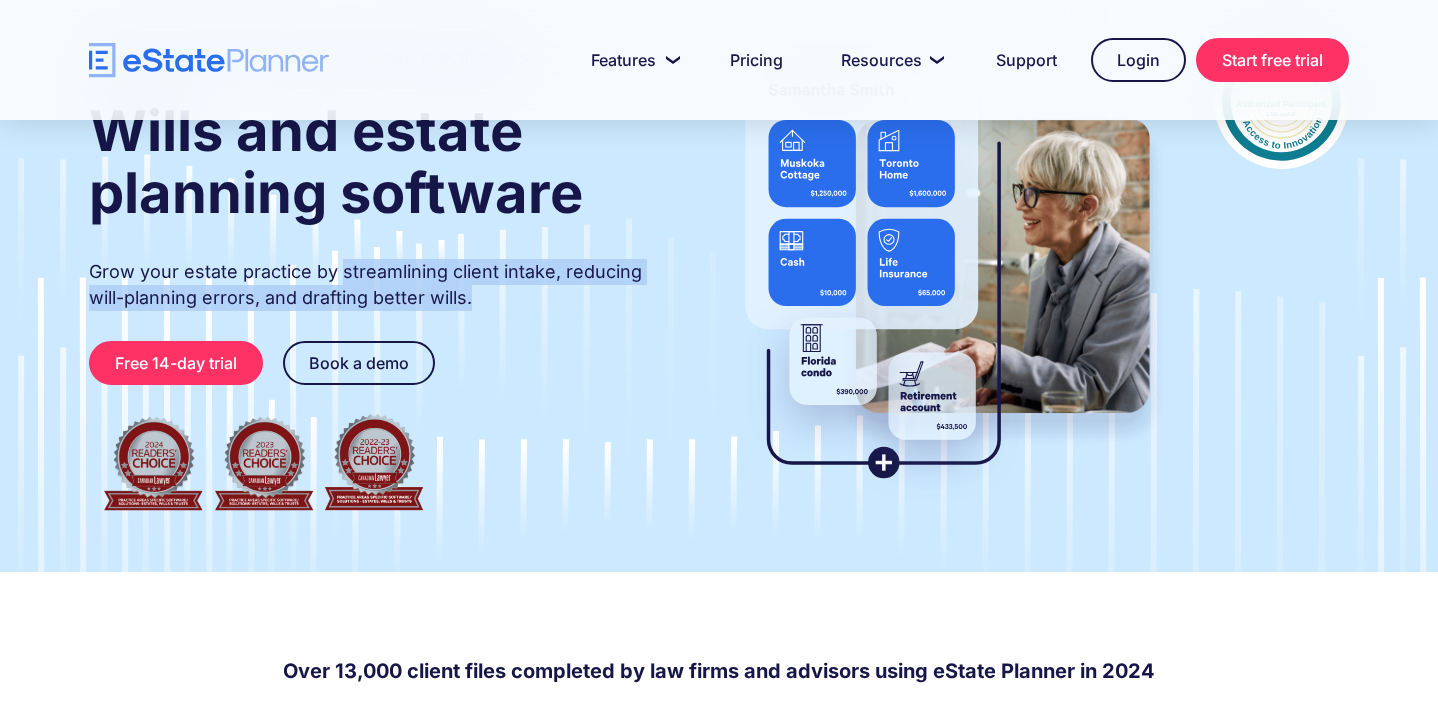drag, startPoint x: 343, startPoint y: 276, endPoint x: 545, endPoint y: 304, distance: 203.93137 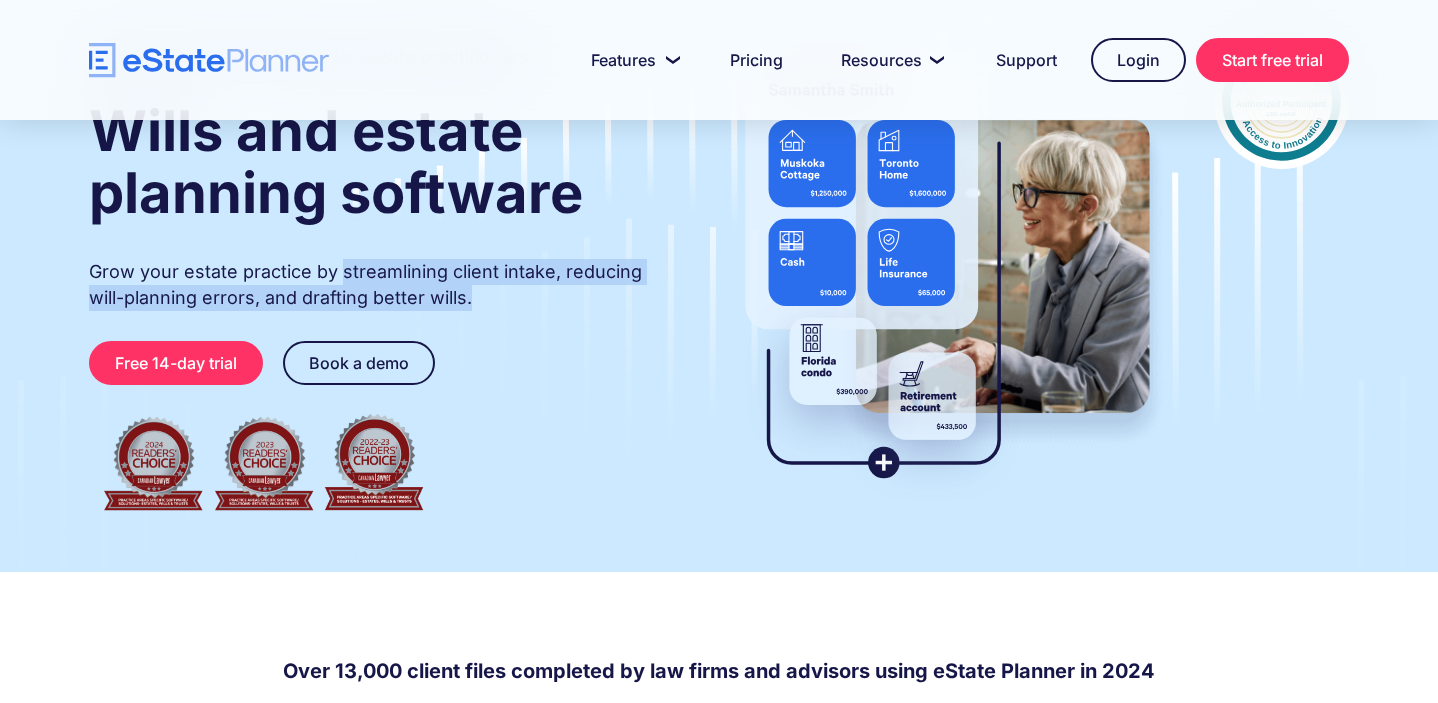 click on "Grow your estate practice by streamlining client intake, reducing will-planning errors, and drafting better wills." at bounding box center (385, 285) 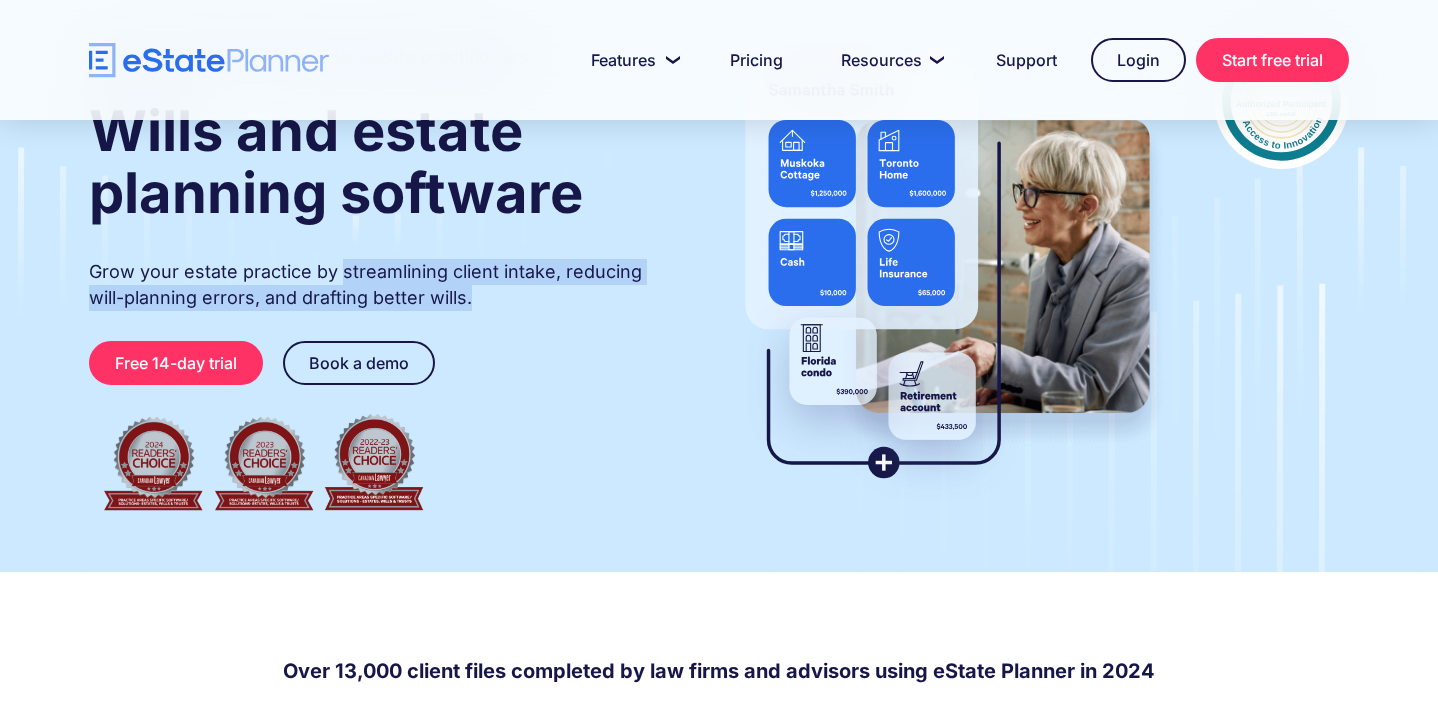 click on "Grow your estate practice by streamlining client intake, reducing will-planning errors, and drafting better wills." at bounding box center (385, 285) 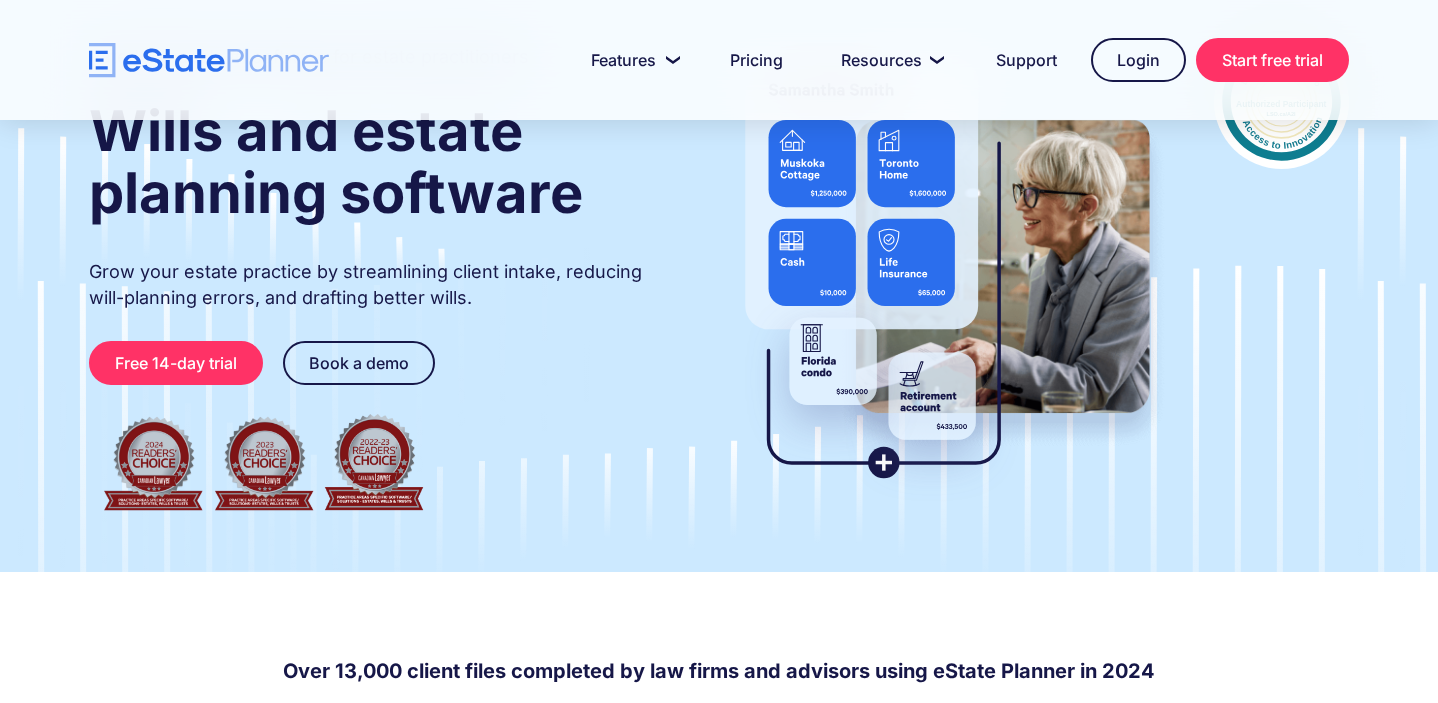 click on "Grow your estate practice by streamlining client intake, reducing will-planning errors, and drafting better wills." at bounding box center [385, 285] 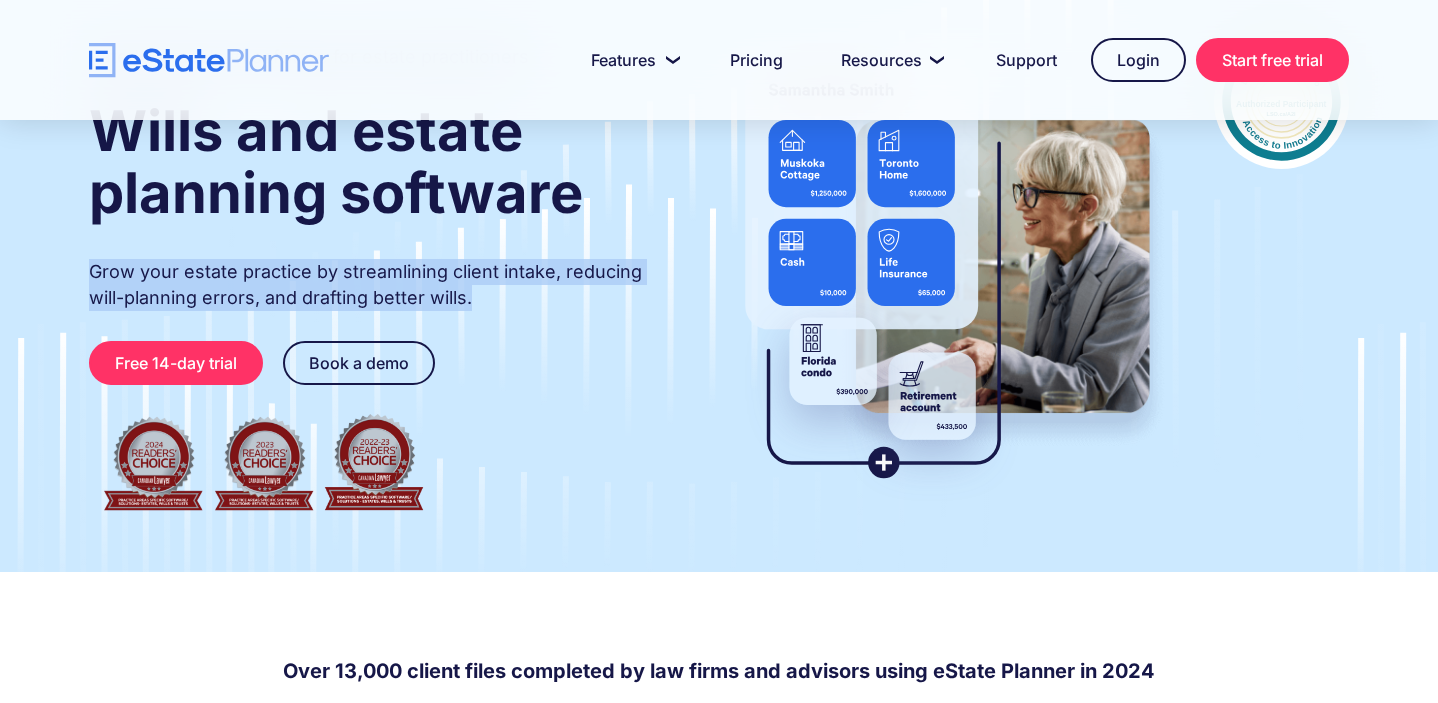 drag, startPoint x: 545, startPoint y: 304, endPoint x: 343, endPoint y: 275, distance: 204.07106 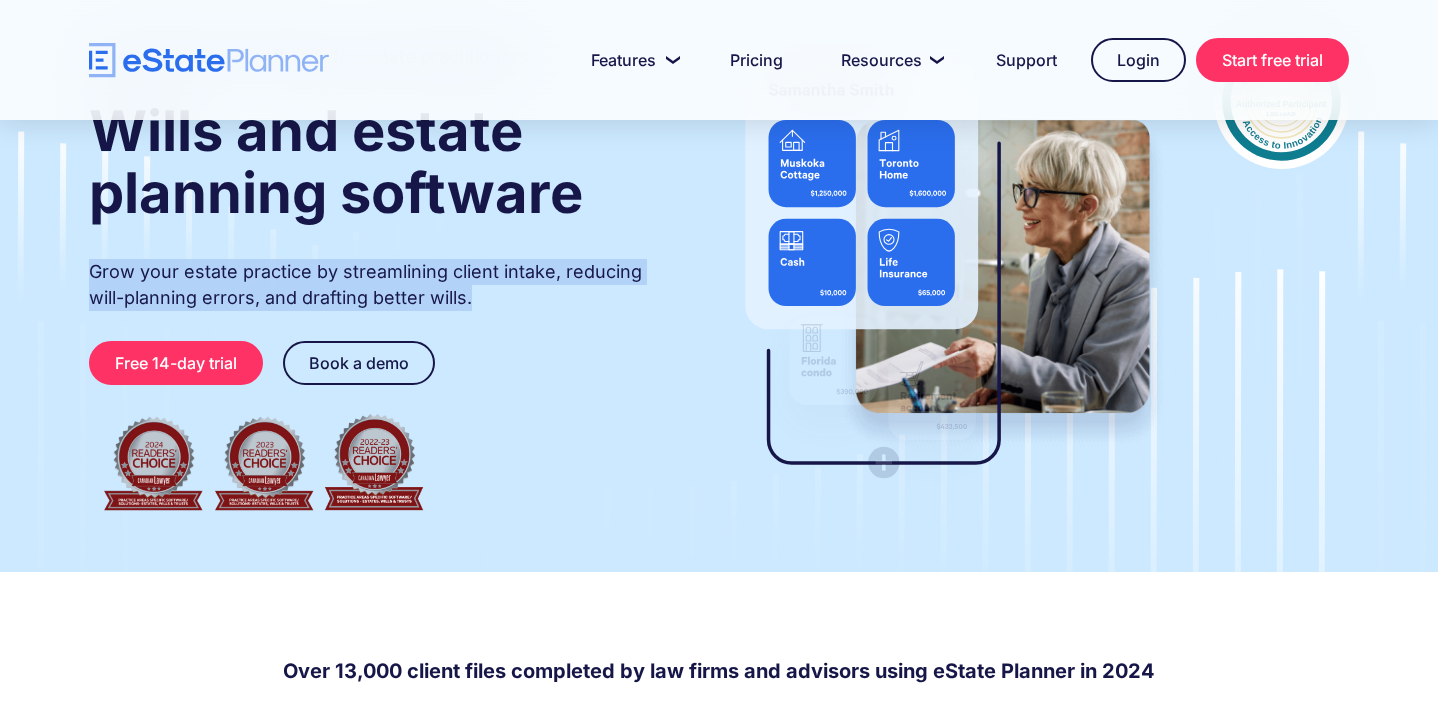 click on "Grow your estate practice by streamlining client intake, reducing will-planning errors, and drafting better wills." at bounding box center [385, 285] 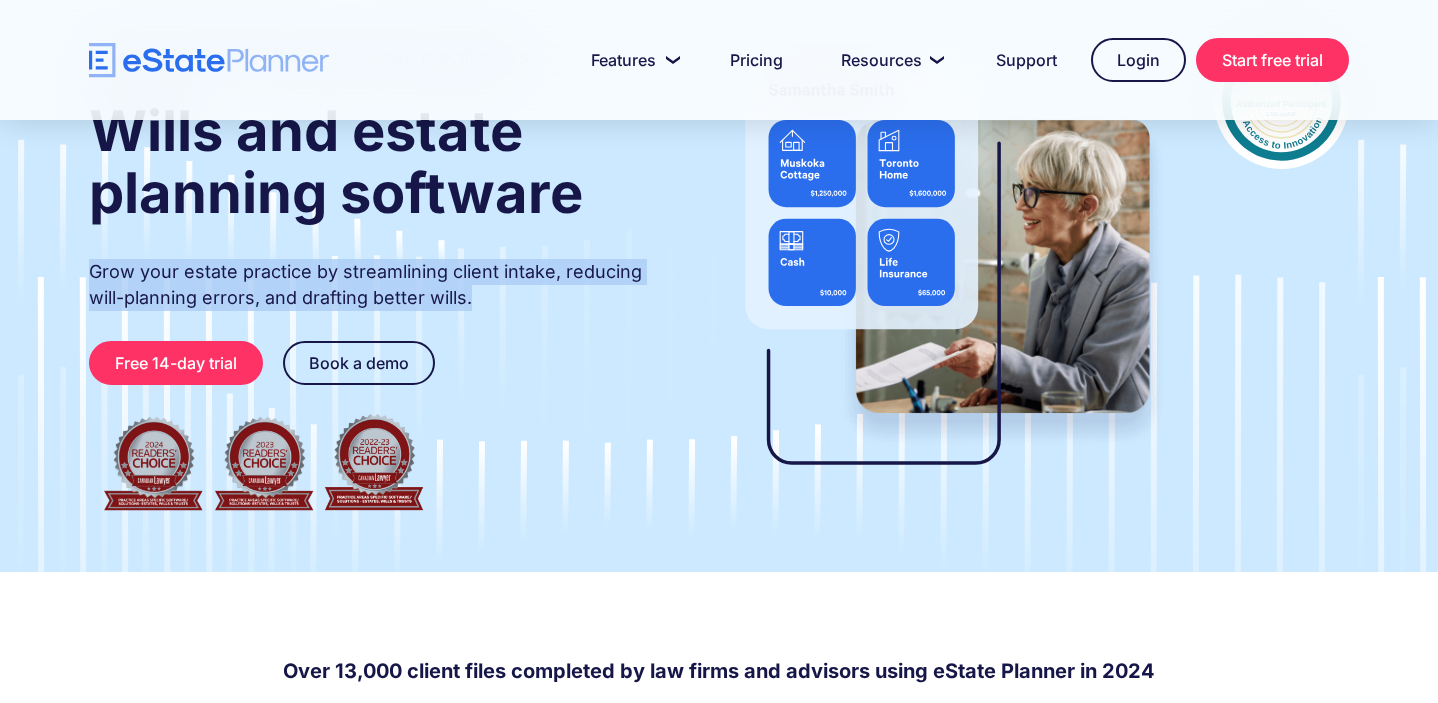 click on "Grow your estate practice by streamlining client intake, reducing will-planning errors, and drafting better wills." at bounding box center (385, 285) 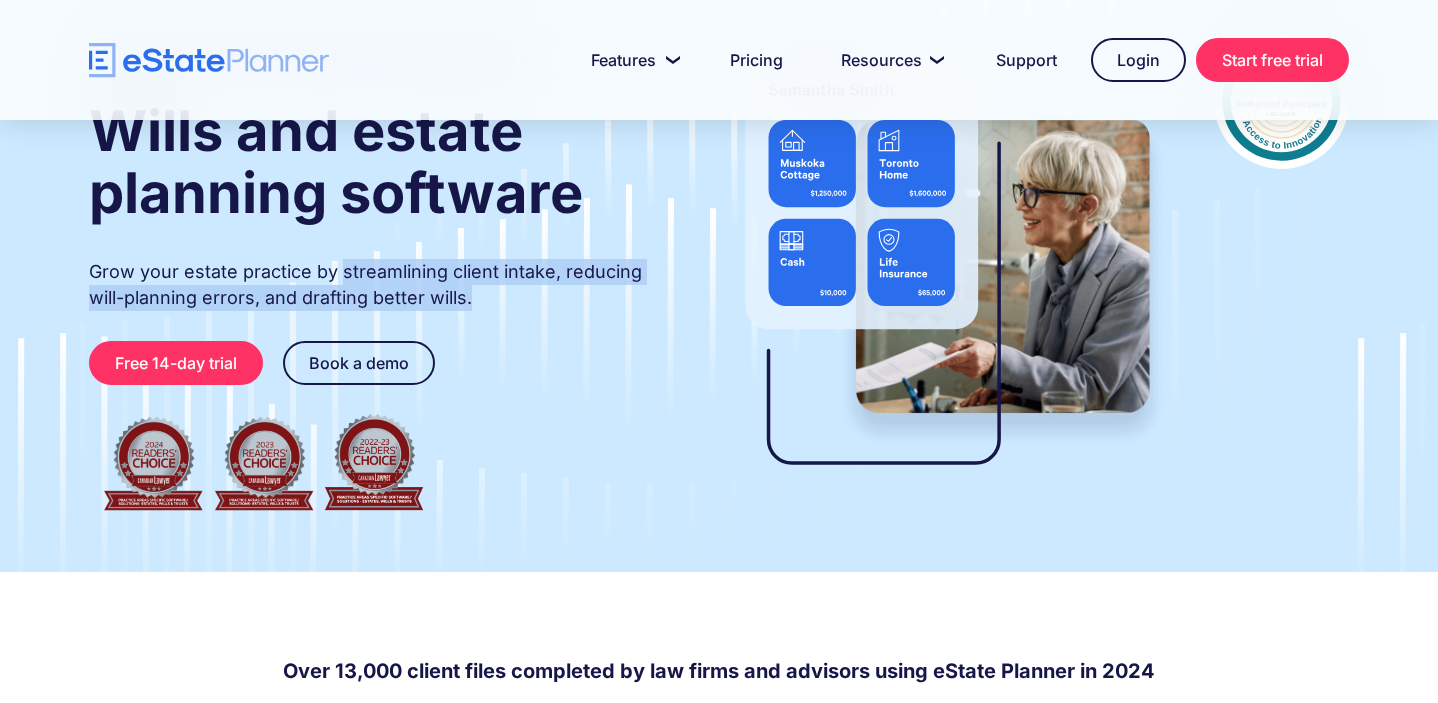 drag, startPoint x: 343, startPoint y: 275, endPoint x: 447, endPoint y: 314, distance: 111.07205 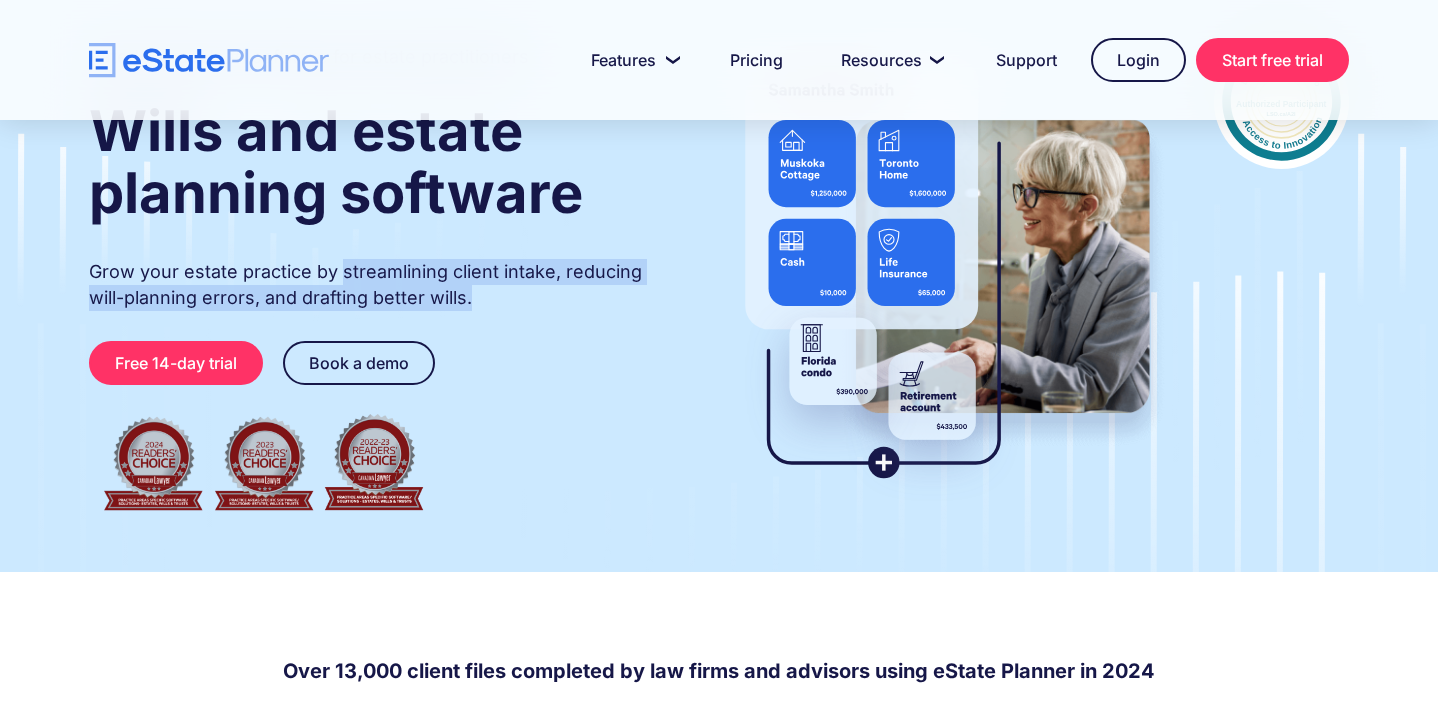 click on "Rated Canada's #1 software for estate practitioners  Wills and estate planning software  Grow your estate practice by streamlining client intake, reducing will-planning errors, and drafting better wills. Free 14-day trial Book a demo" at bounding box center (385, 278) 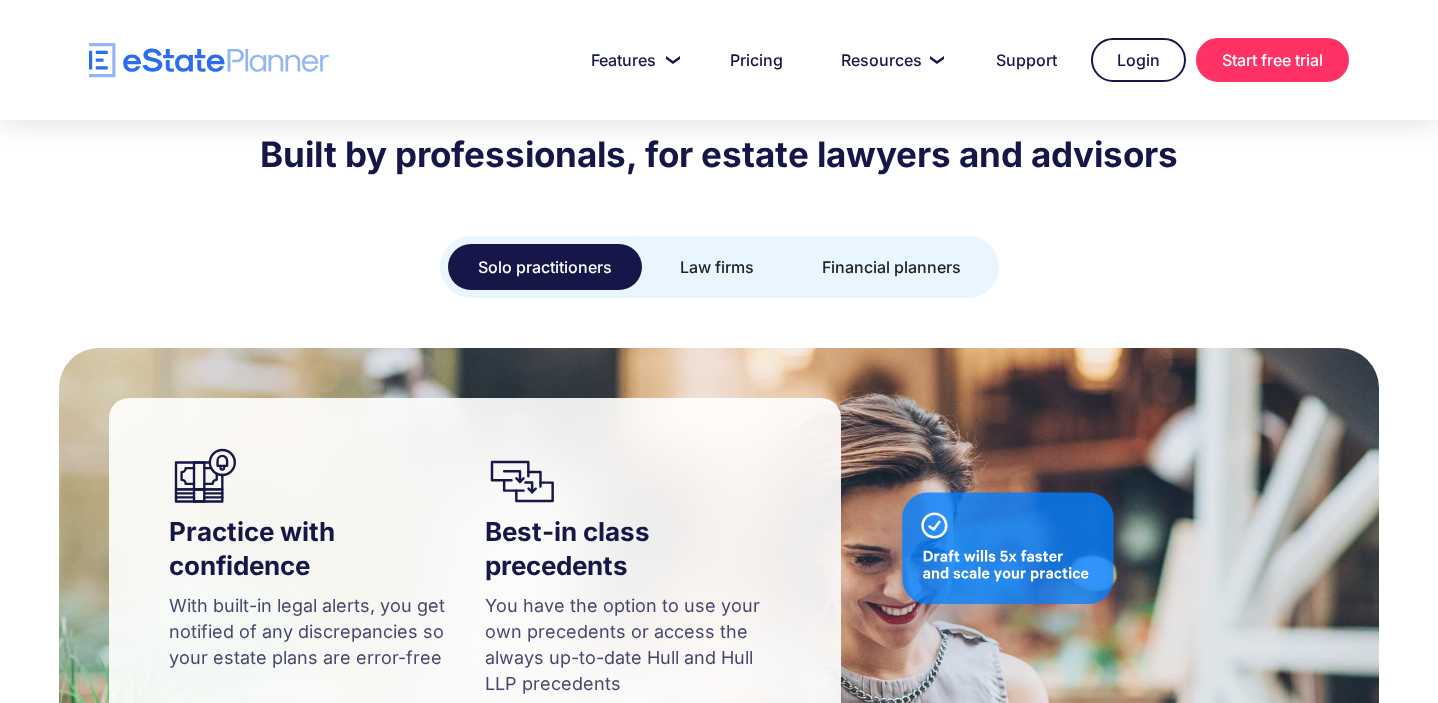 scroll, scrollTop: 1726, scrollLeft: 0, axis: vertical 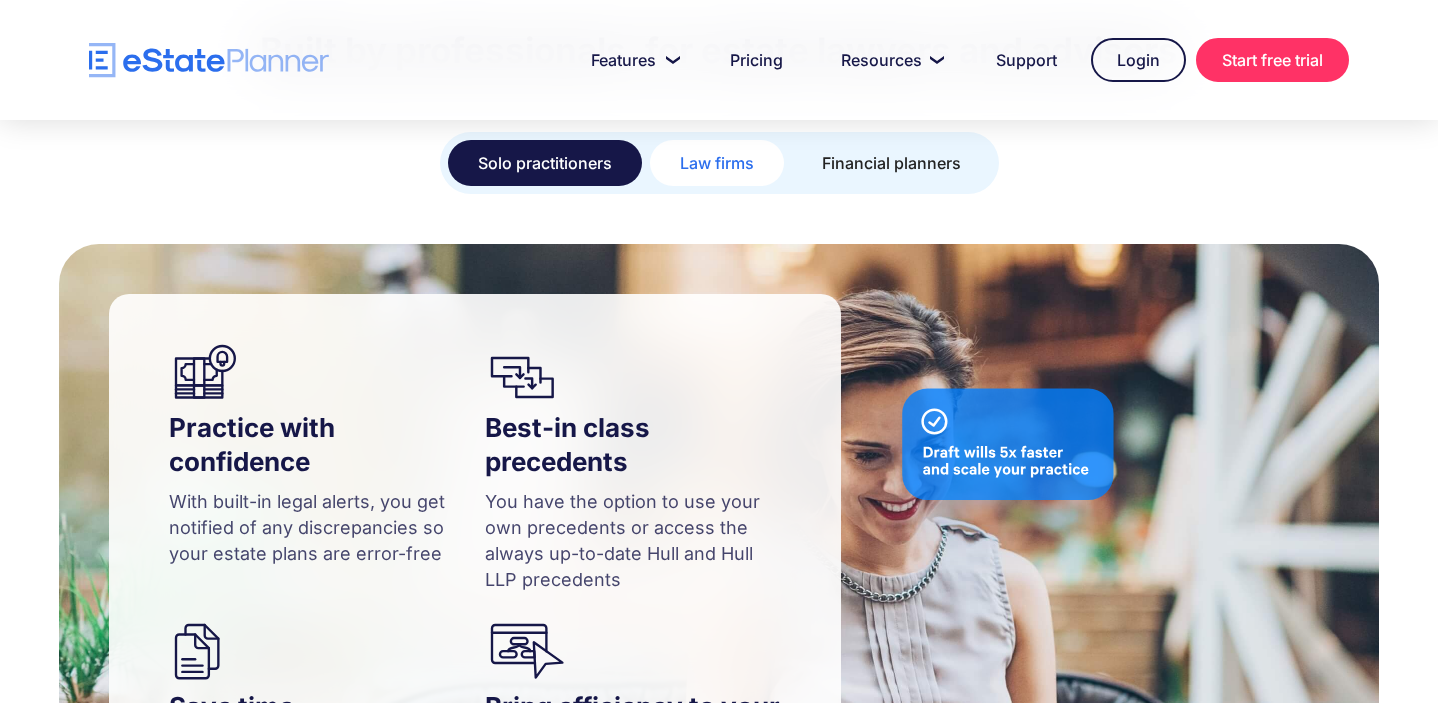 click on "Law firms" at bounding box center [717, 163] 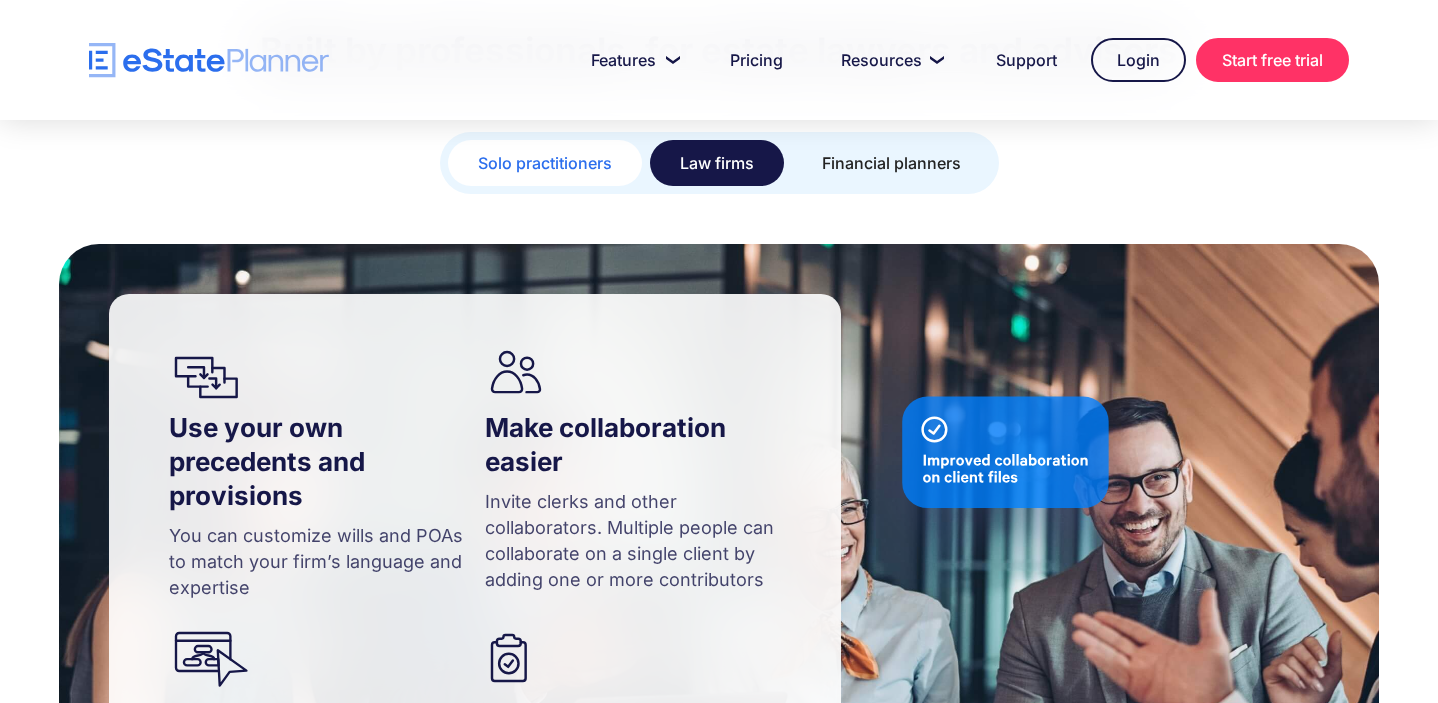 click on "Solo practitioners" at bounding box center (545, 163) 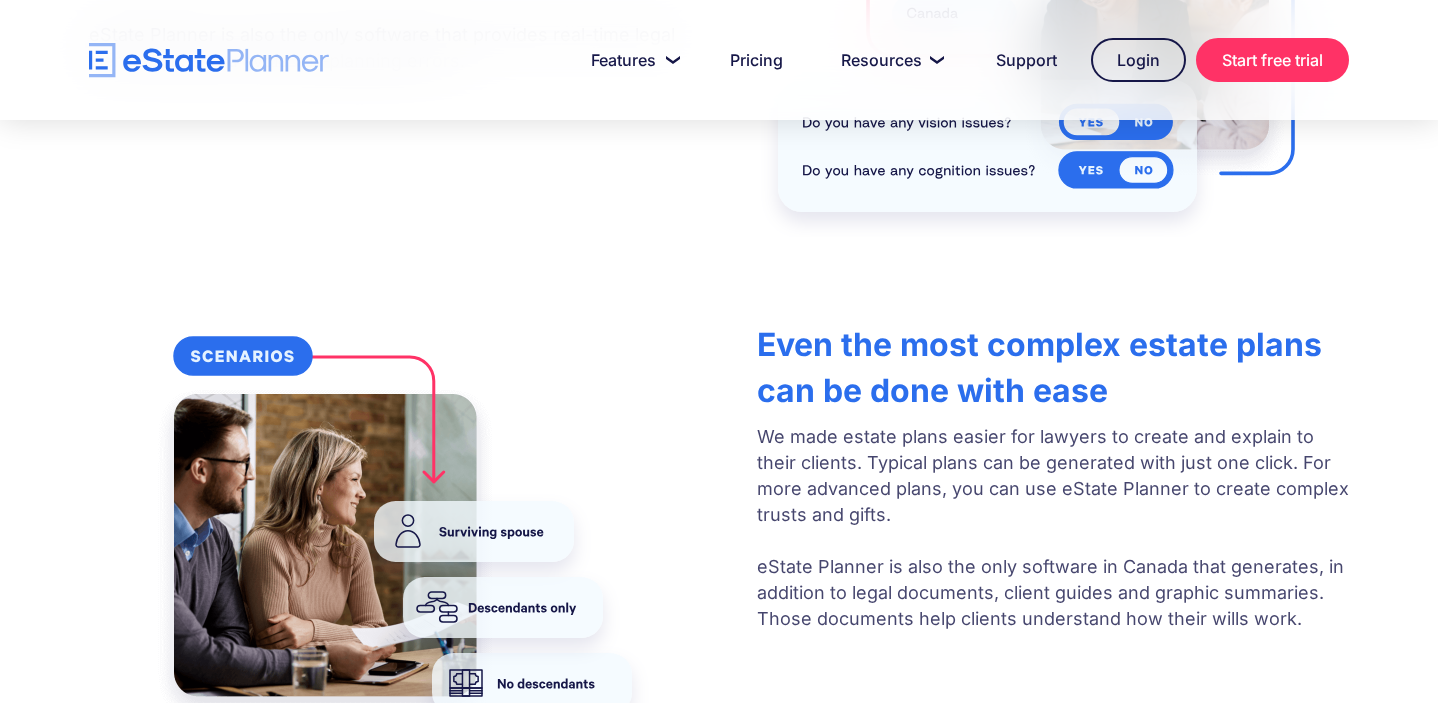 scroll, scrollTop: 3444, scrollLeft: 0, axis: vertical 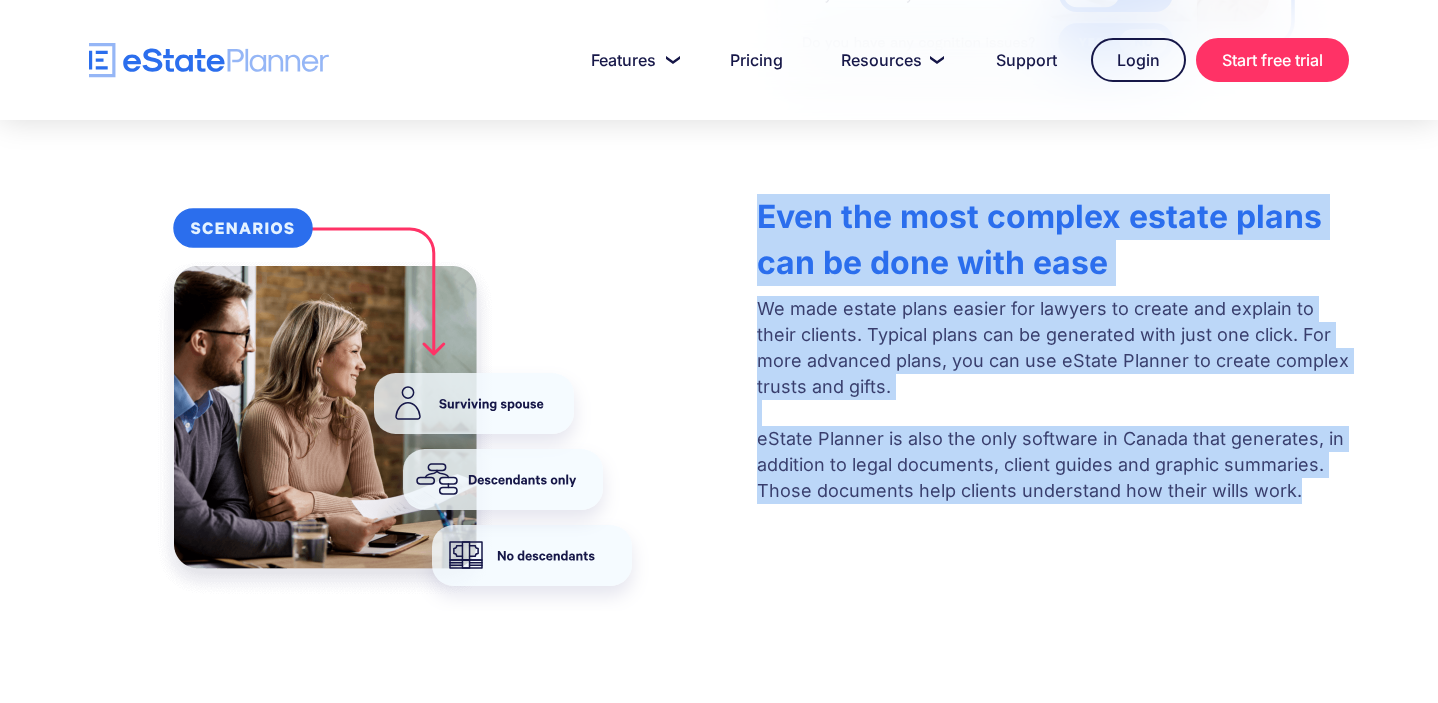 drag, startPoint x: 762, startPoint y: 219, endPoint x: 1028, endPoint y: 531, distance: 410 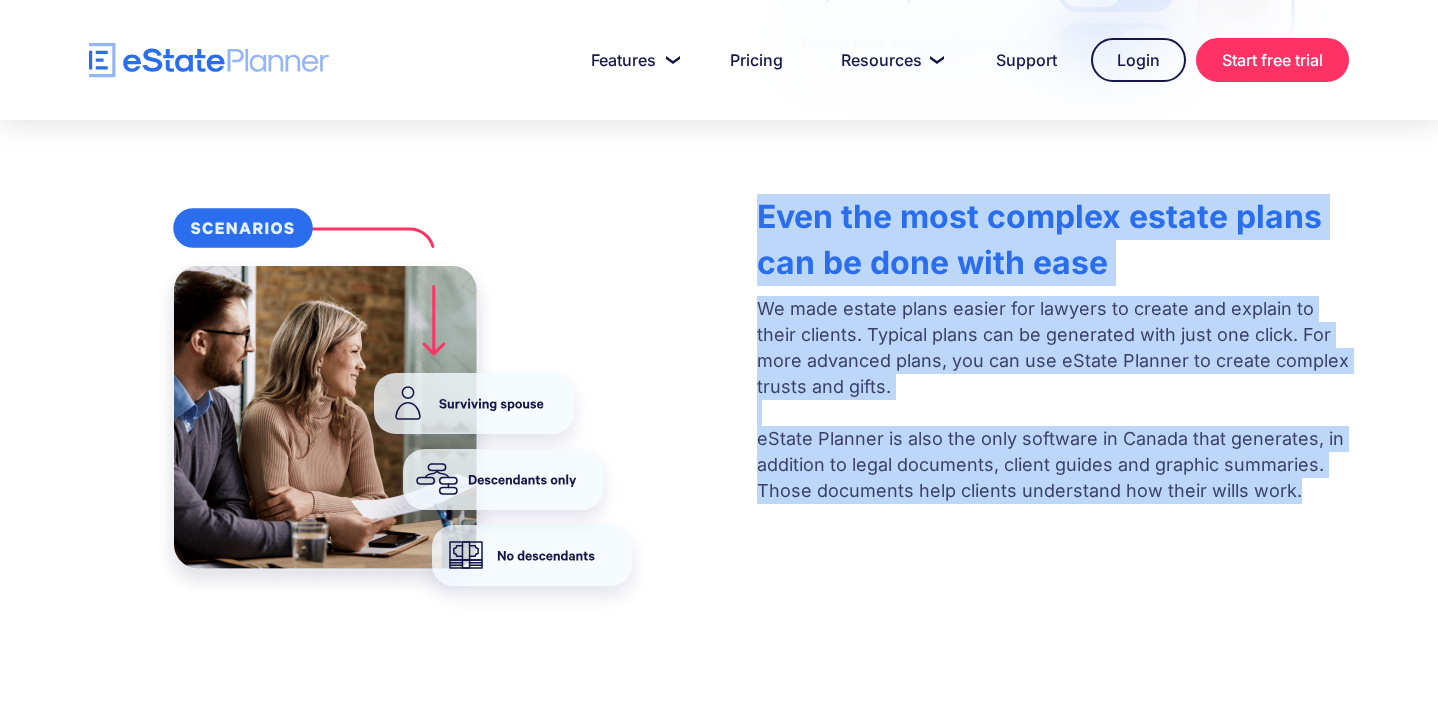 click on "Even the most complex estate plans can be done with ease We made estate plans easier for lawyers to create and explain to their clients. Typical plans can be generated with just one click. For more advanced plans, you can use eState Planner to create complex trusts and gifts. eState Planner is also the only software in Canada that generates, in addition to legal documents, client guides and graphic summaries. Those documents help clients understand how their wills work." at bounding box center (719, 397) 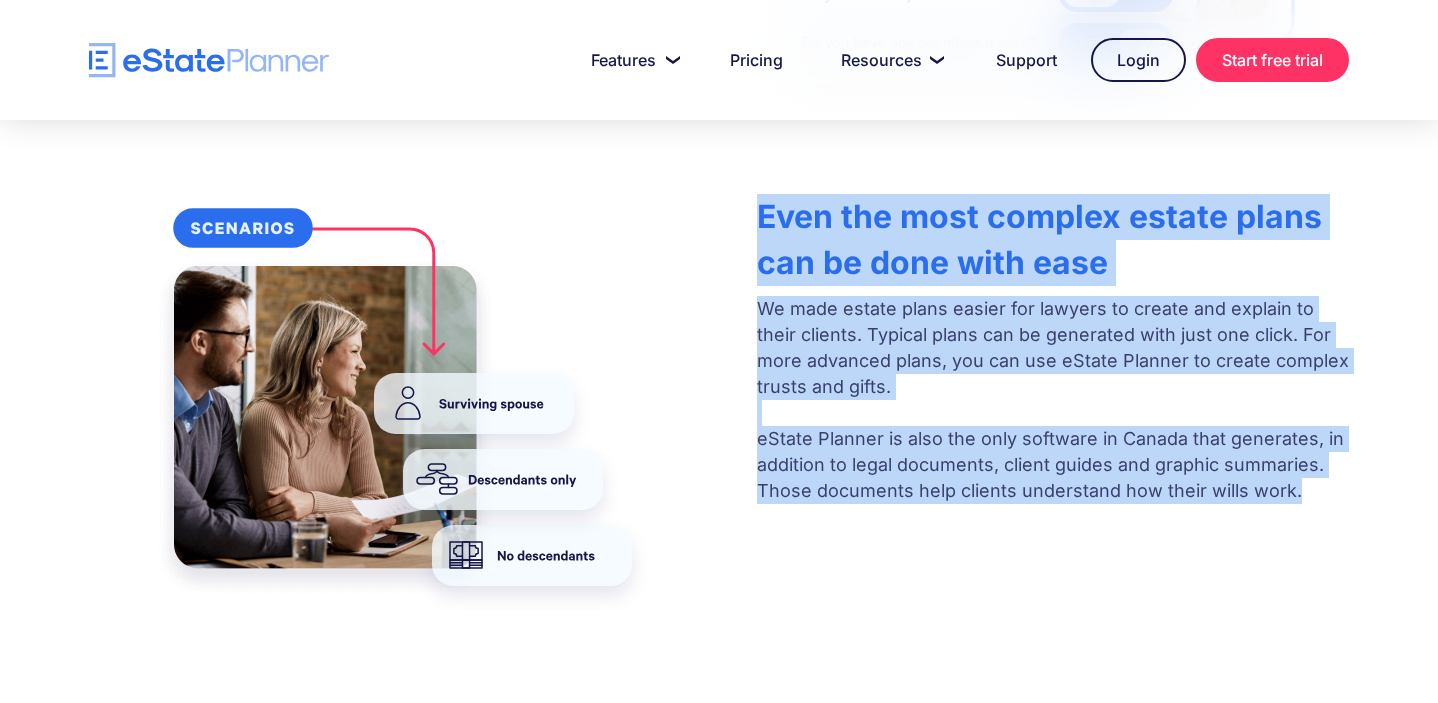 click on "We made estate plans easier for lawyers to create and explain to their clients. Typical plans can be generated with just one click. For more advanced plans, you can use eState Planner to create complex trusts and gifts. eState Planner is also the only software in Canada that generates, in addition to legal documents, client guides and graphic summaries. Those documents help clients understand how their wills work." at bounding box center [1053, 400] 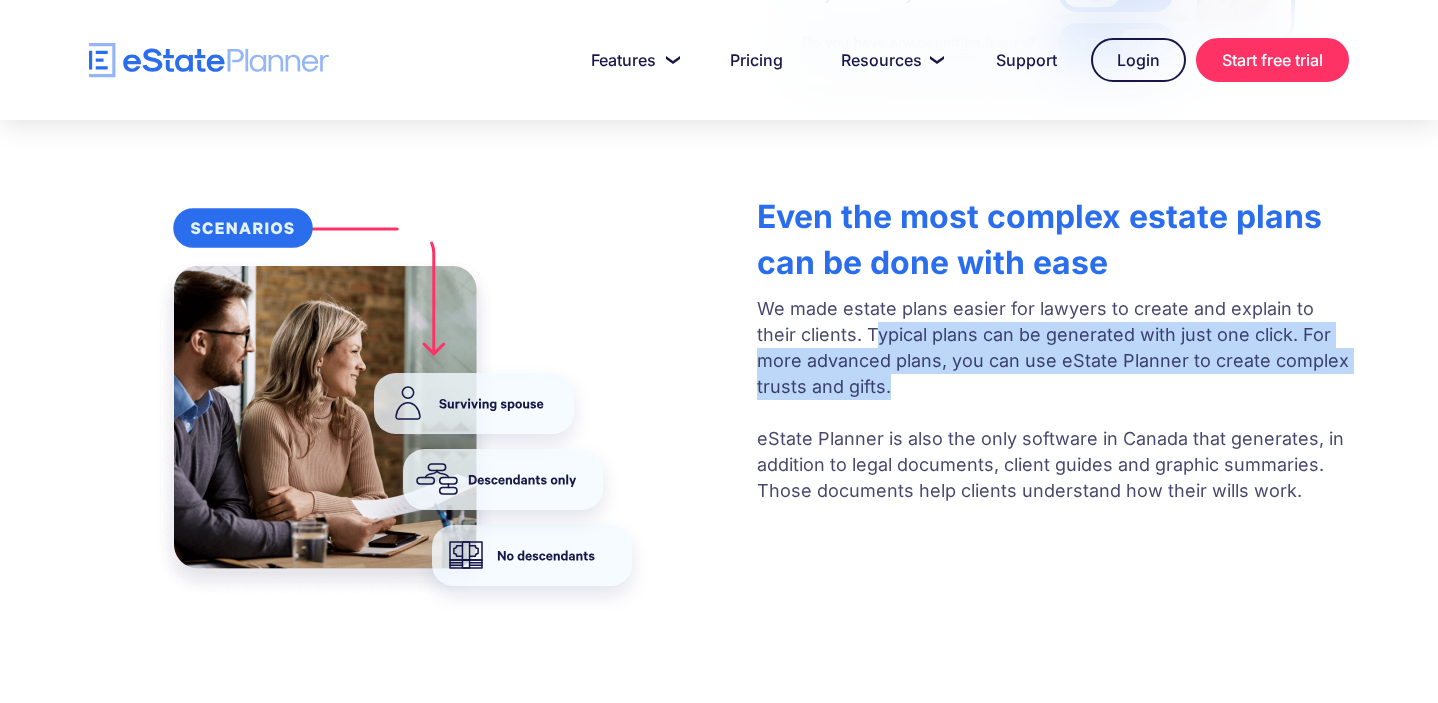 drag, startPoint x: 828, startPoint y: 344, endPoint x: 891, endPoint y: 394, distance: 80.43009 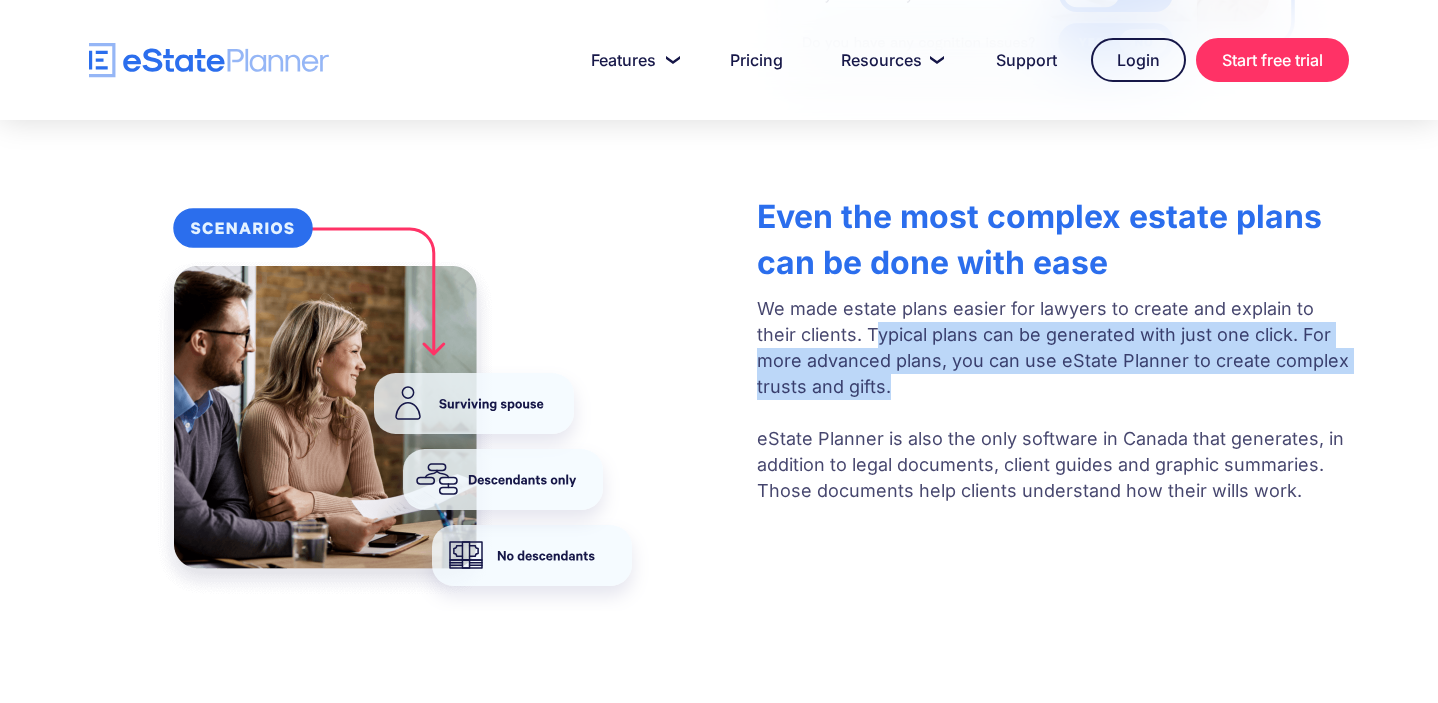 click on "We made estate plans easier for lawyers to create and explain to their clients. Typical plans can be generated with just one click. For more advanced plans, you can use eState Planner to create complex trusts and gifts. eState Planner is also the only software in Canada that generates, in addition to legal documents, client guides and graphic summaries. Those documents help clients understand how their wills work." at bounding box center [1053, 400] 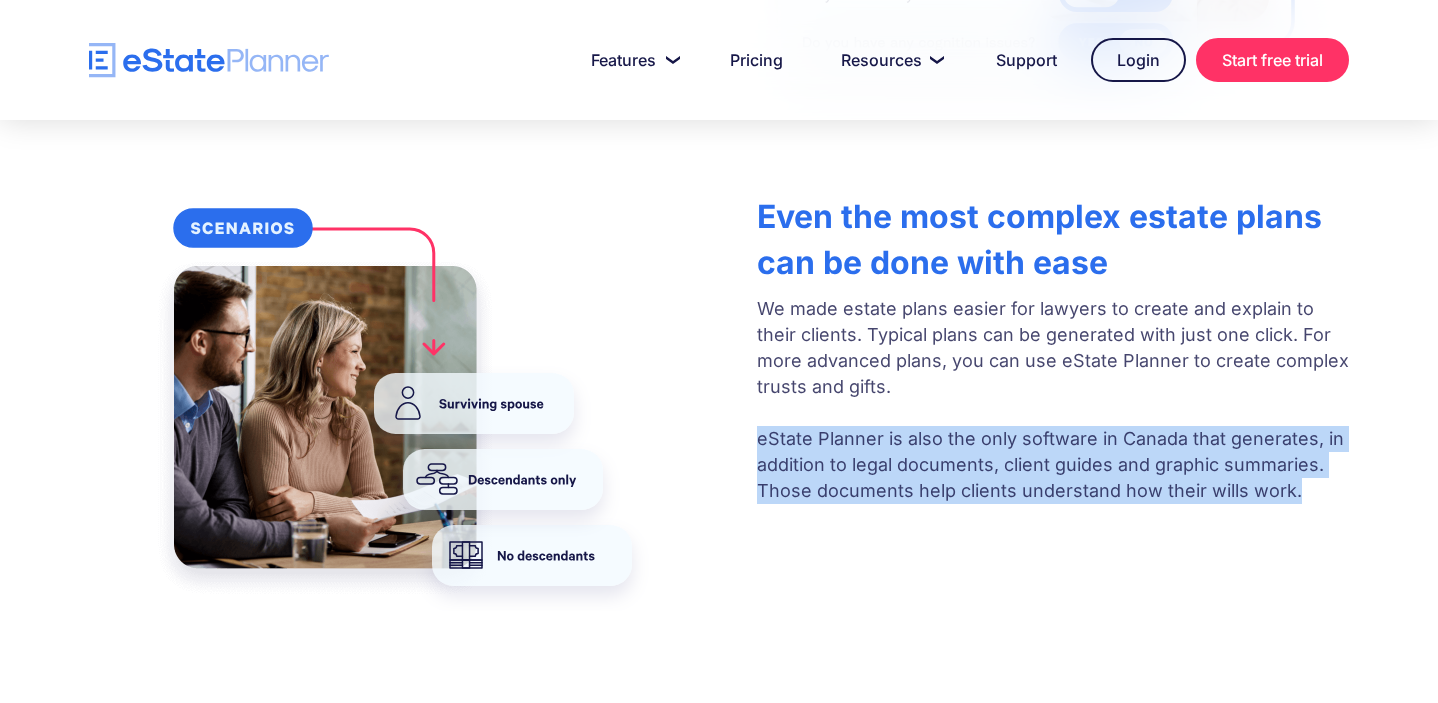 drag, startPoint x: 754, startPoint y: 435, endPoint x: 1366, endPoint y: 495, distance: 614.93414 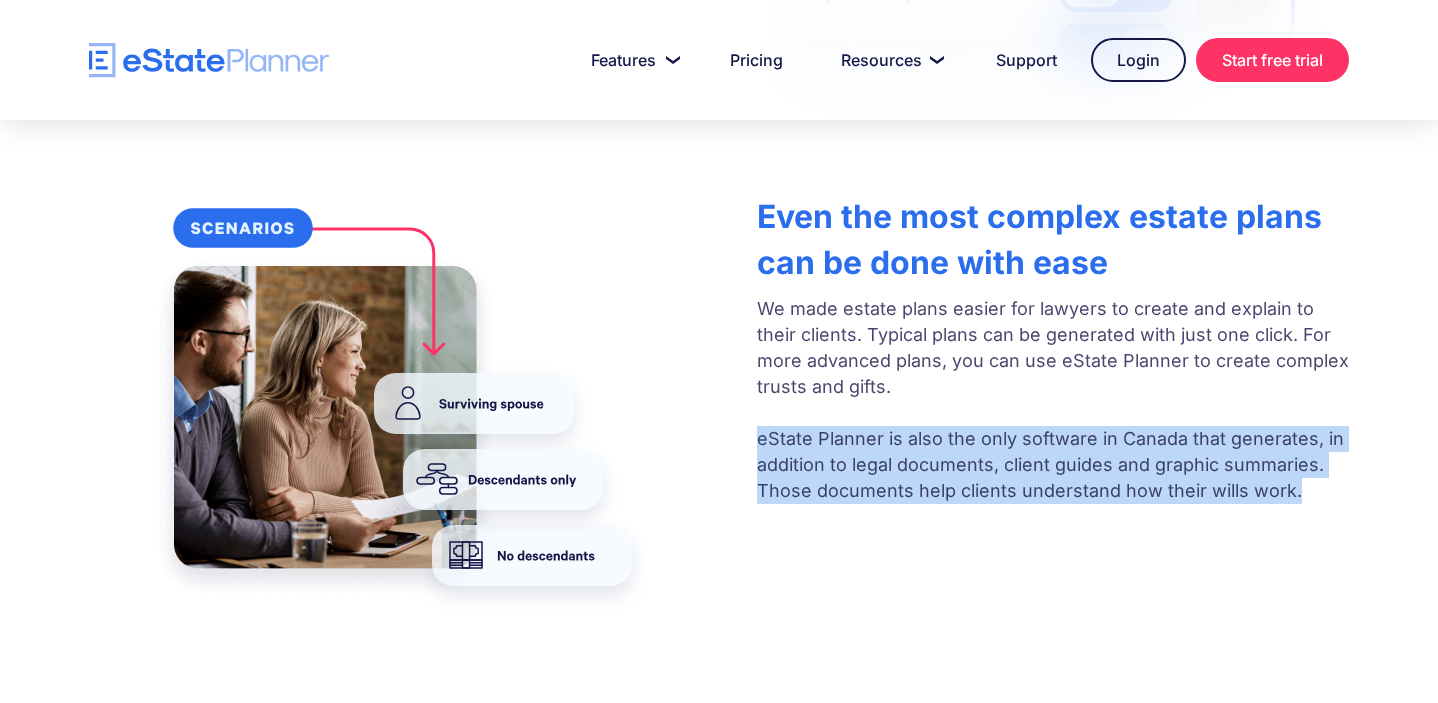 click on "Even the most complex estate plans can be done with ease We made estate plans easier for lawyers to create and explain to their clients. Typical plans can be generated with just one click. For more advanced plans, you can use eState Planner to create complex trusts and gifts. eState Planner is also the only software in Canada that generates, in addition to legal documents, client guides and graphic summaries. Those documents help clients understand how their wills work." at bounding box center (719, 397) 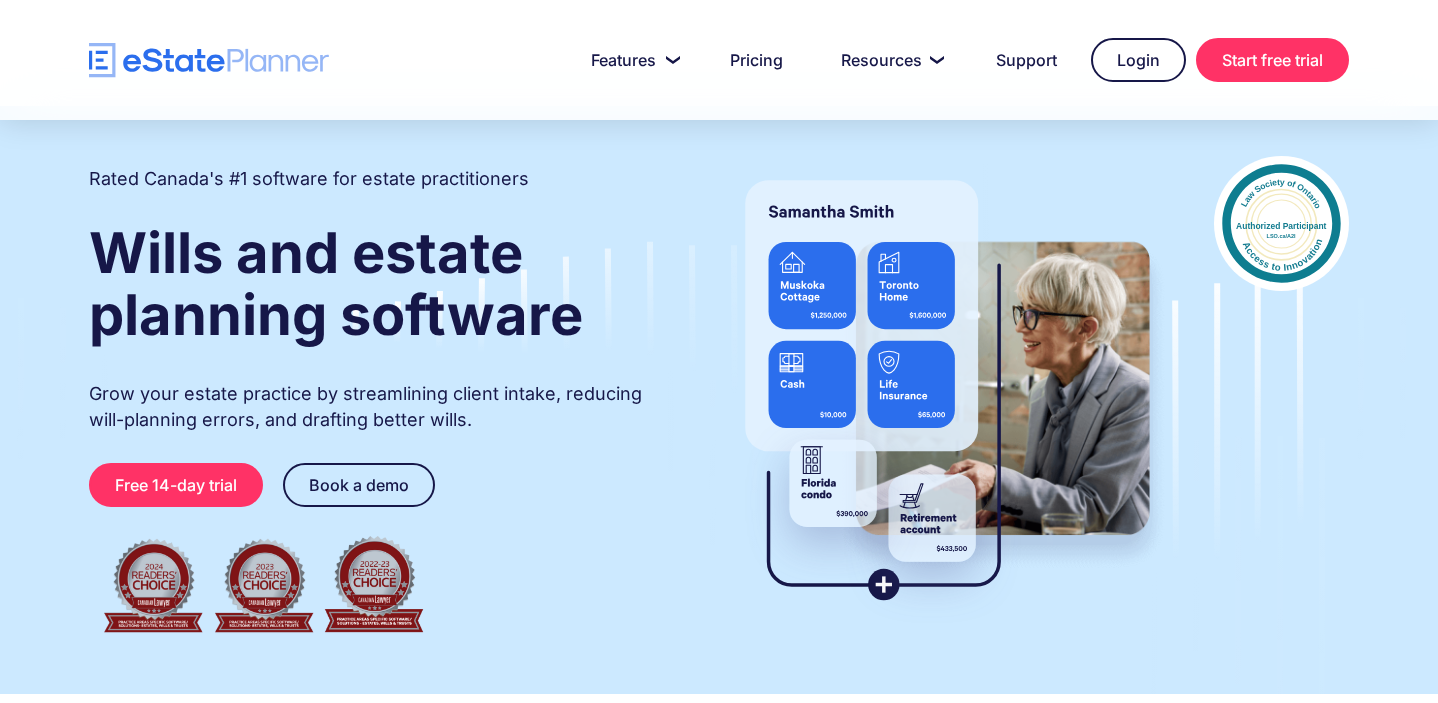 scroll, scrollTop: 0, scrollLeft: 0, axis: both 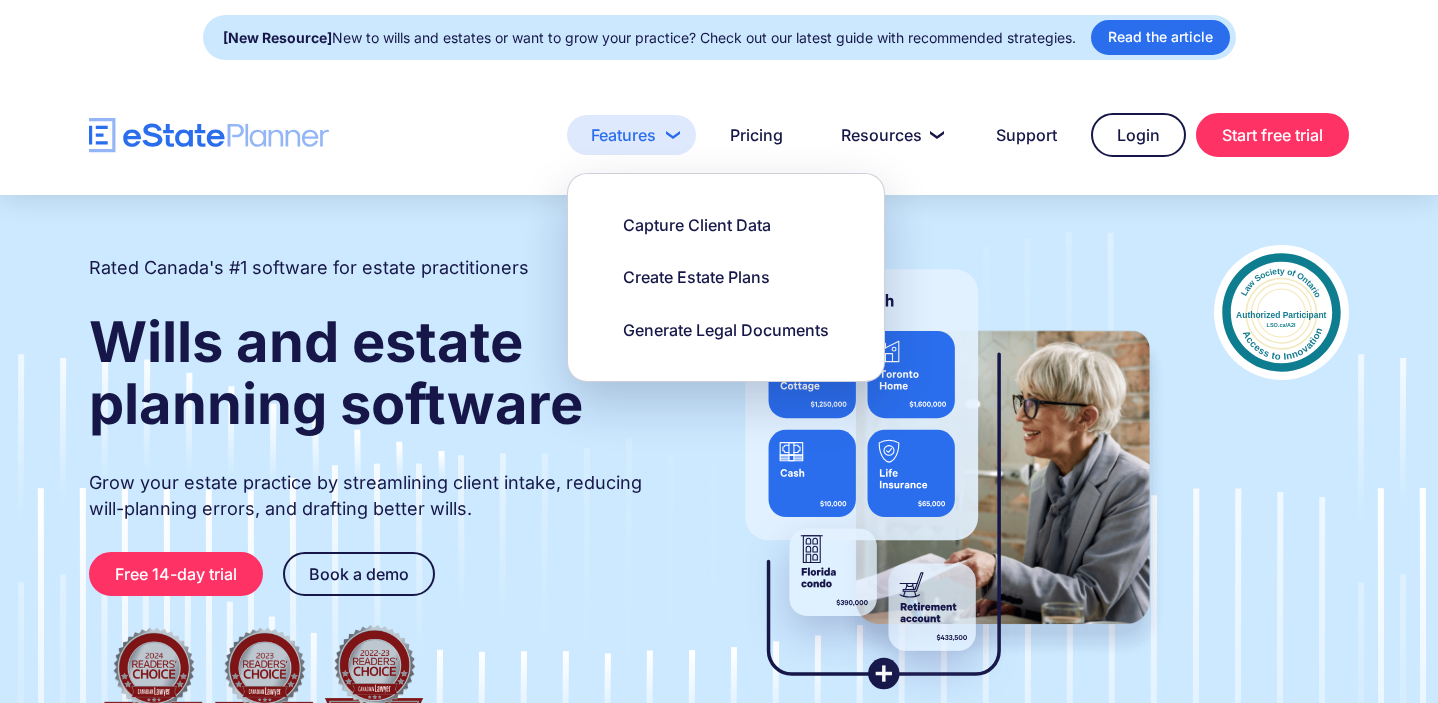 click on "Features" at bounding box center [631, 135] 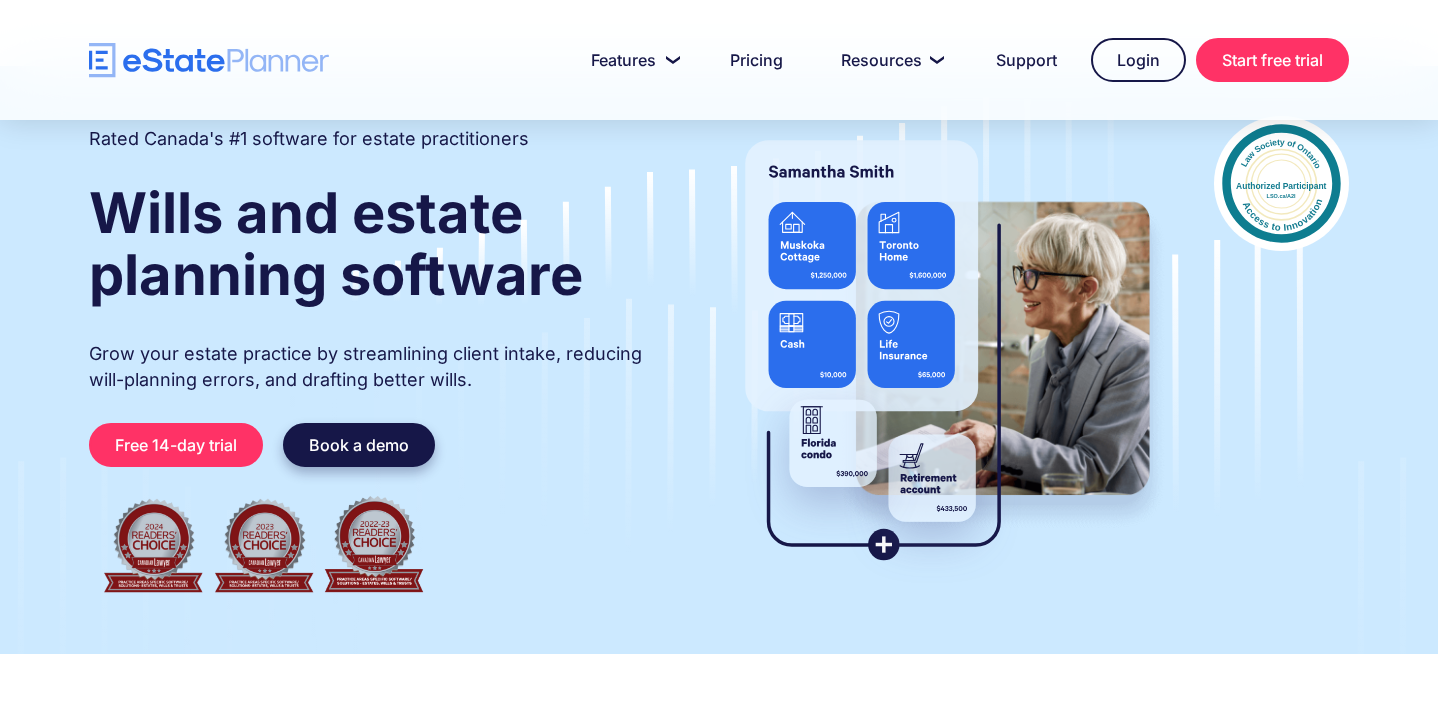 scroll, scrollTop: 0, scrollLeft: 0, axis: both 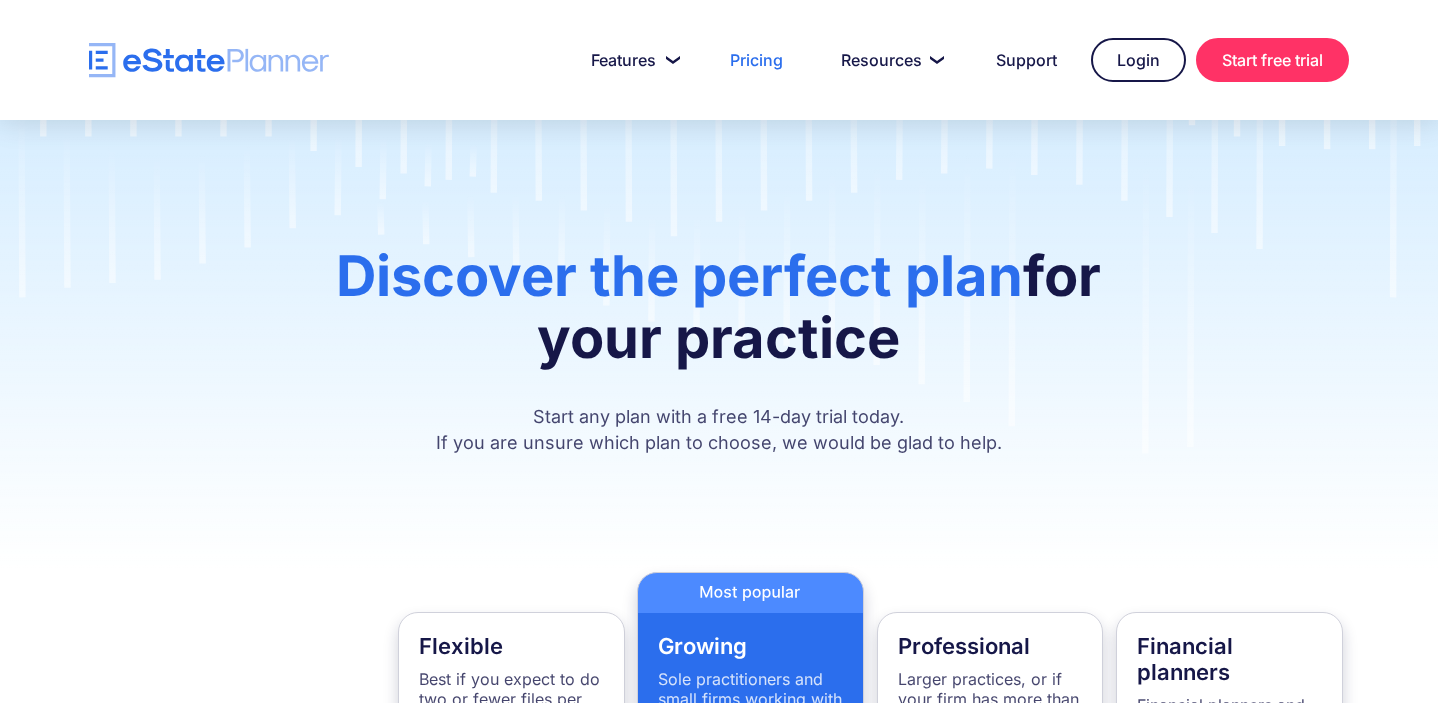 drag, startPoint x: 361, startPoint y: 72, endPoint x: 88, endPoint y: 24, distance: 277.18765 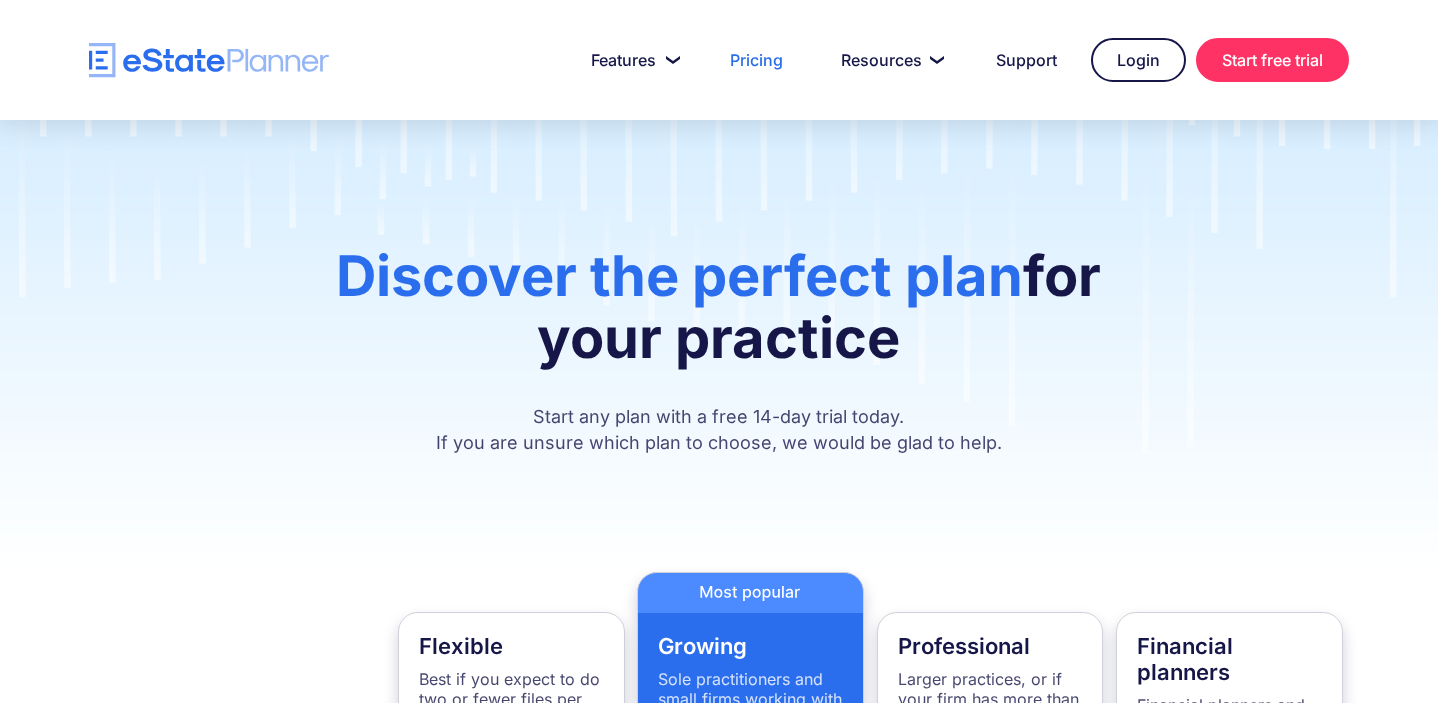 click on "Discover the perfect plan  for your practice Start any plan with a free 14-day trial today.  If you are unsure which plan to choose, we would be glad to help." at bounding box center [719, 346] 